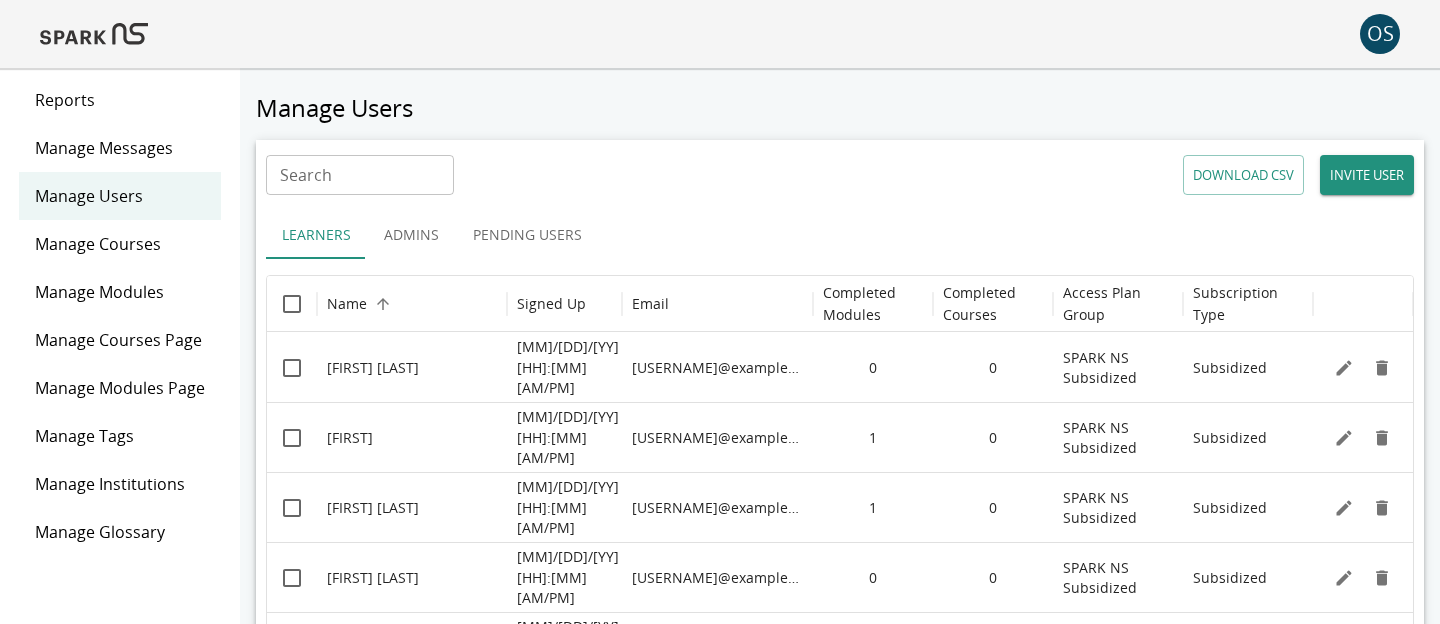 scroll, scrollTop: 0, scrollLeft: 0, axis: both 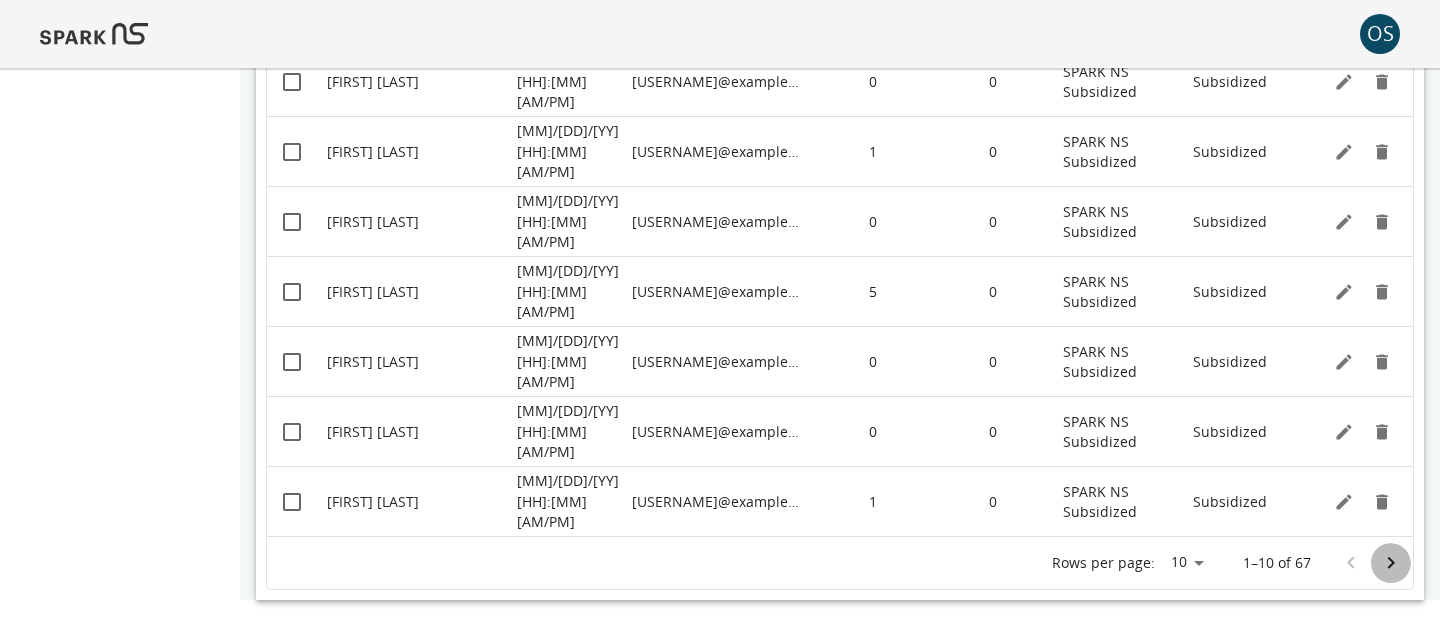 click at bounding box center [1391, 563] 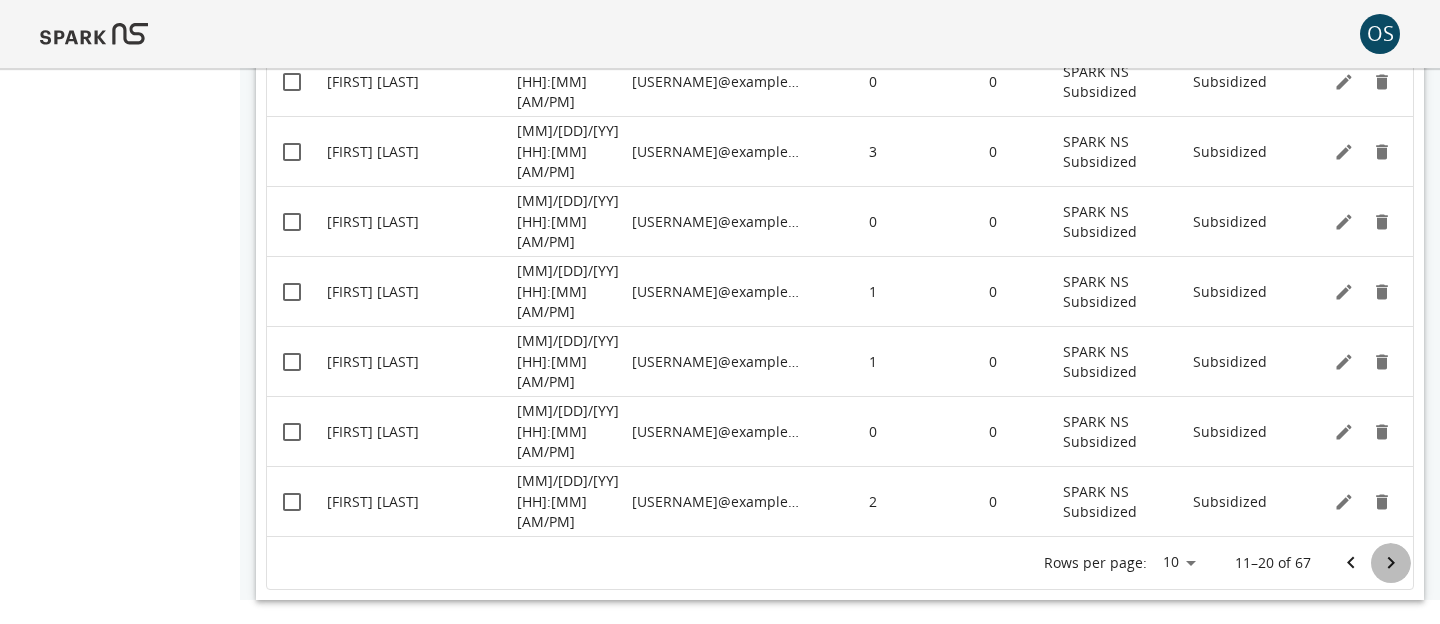 click at bounding box center [1391, 563] 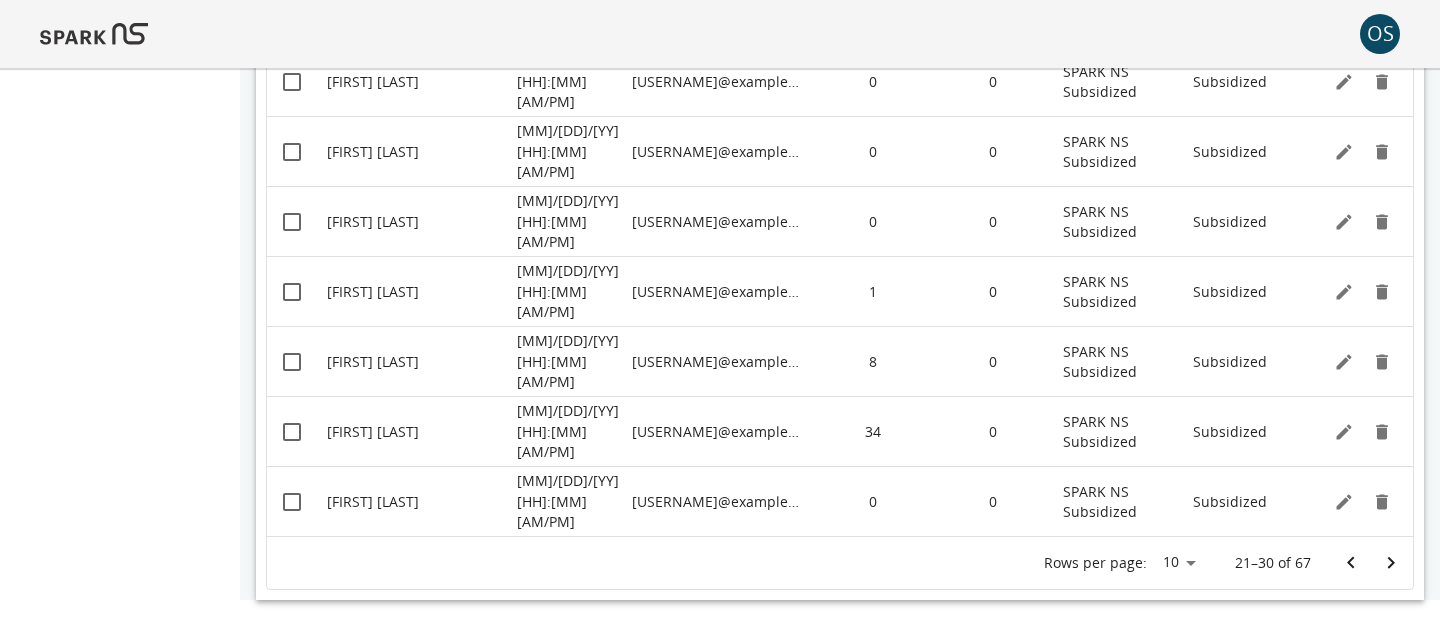 click at bounding box center [1391, 563] 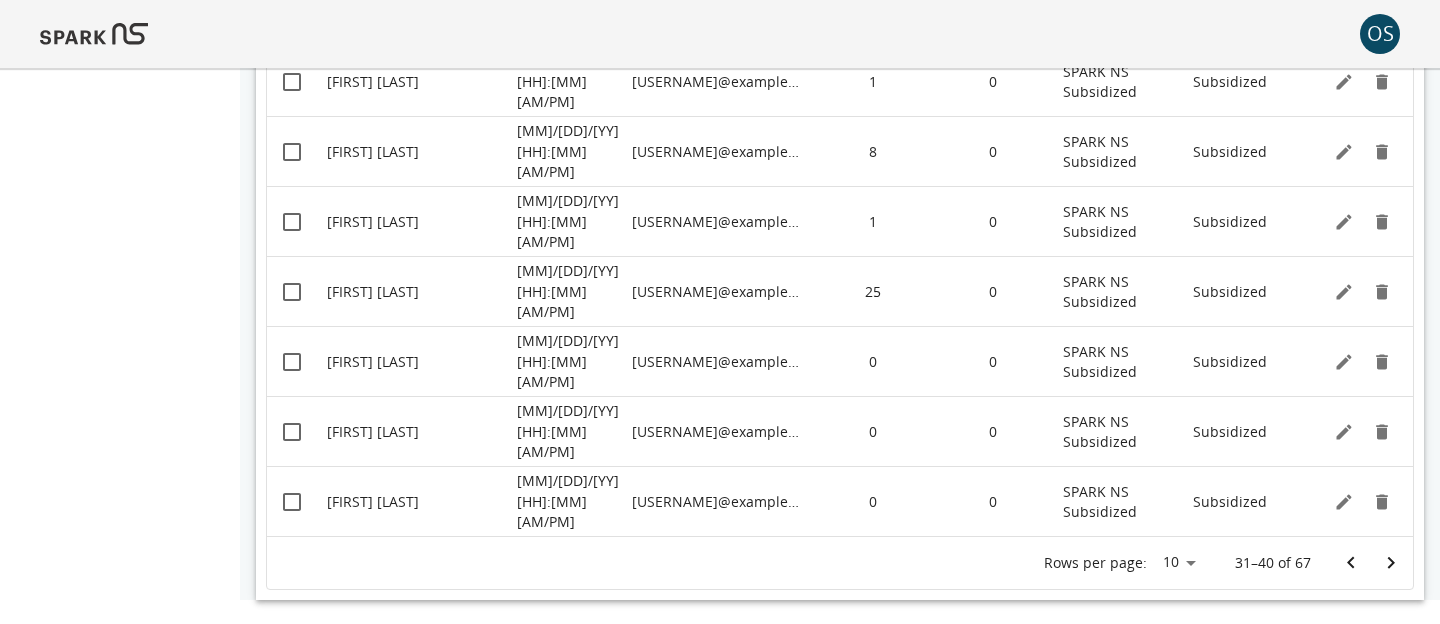 click at bounding box center (1391, 563) 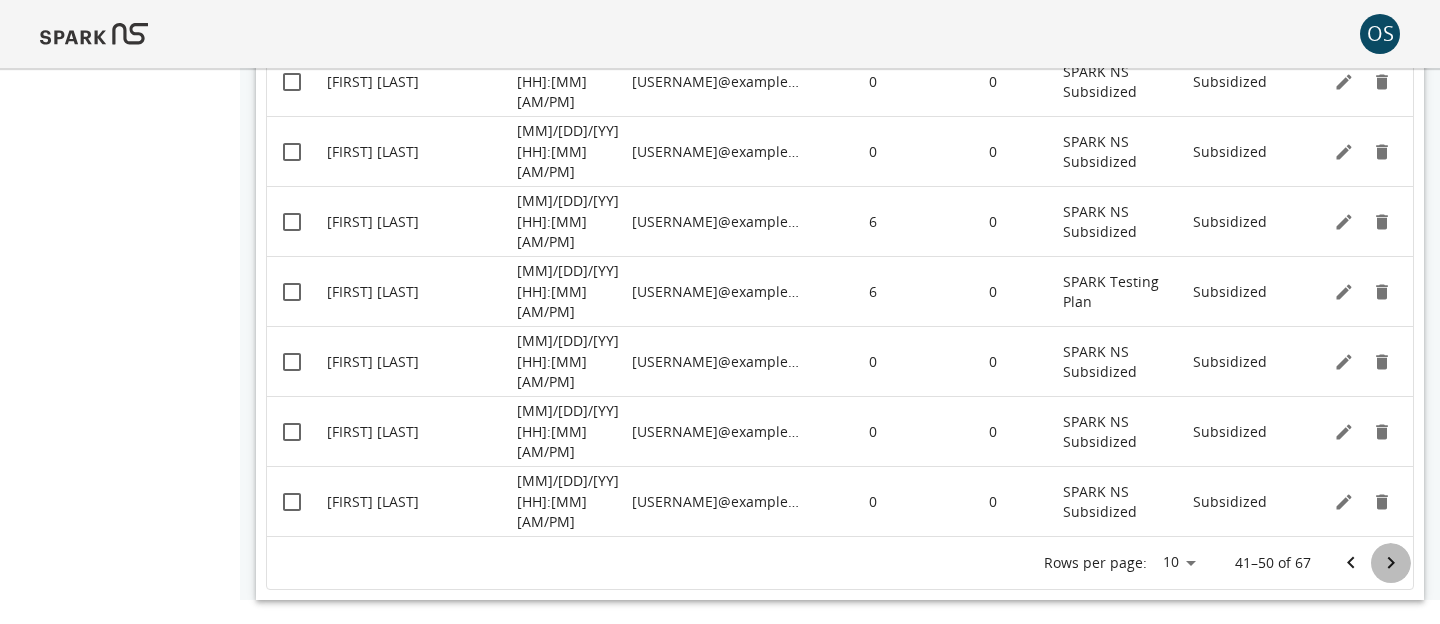 click at bounding box center [1391, 563] 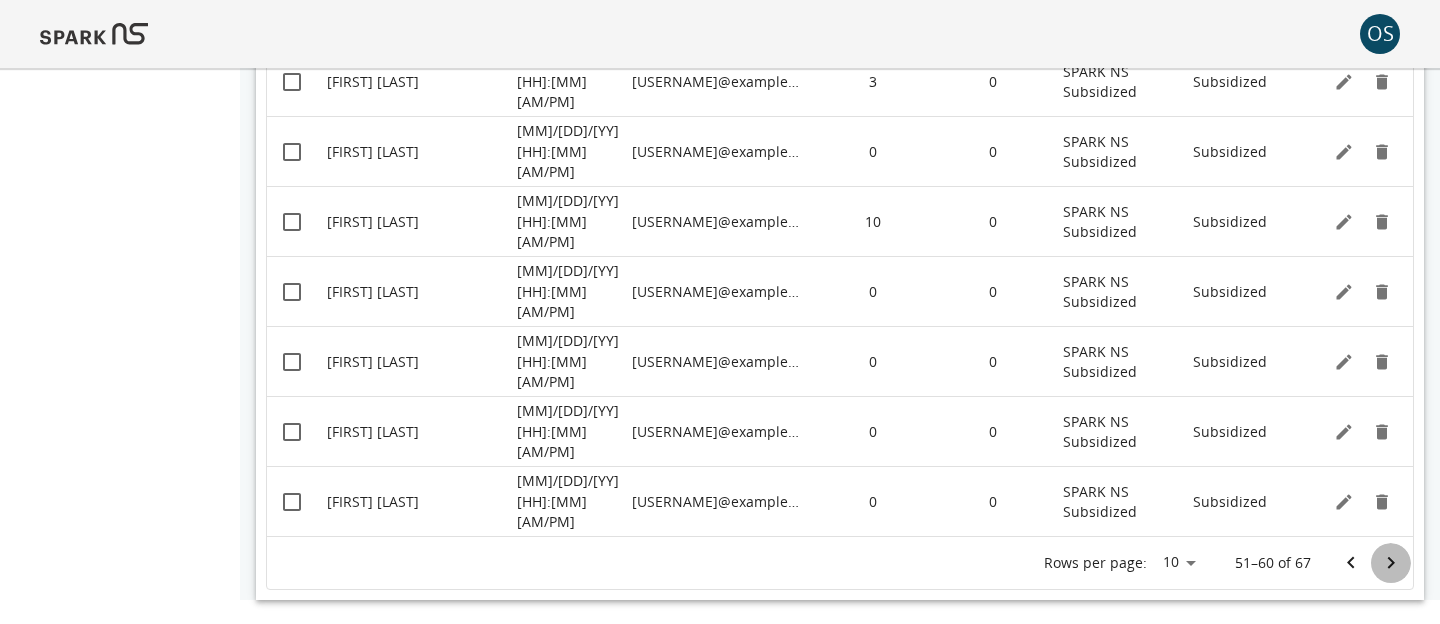 click at bounding box center (1391, 563) 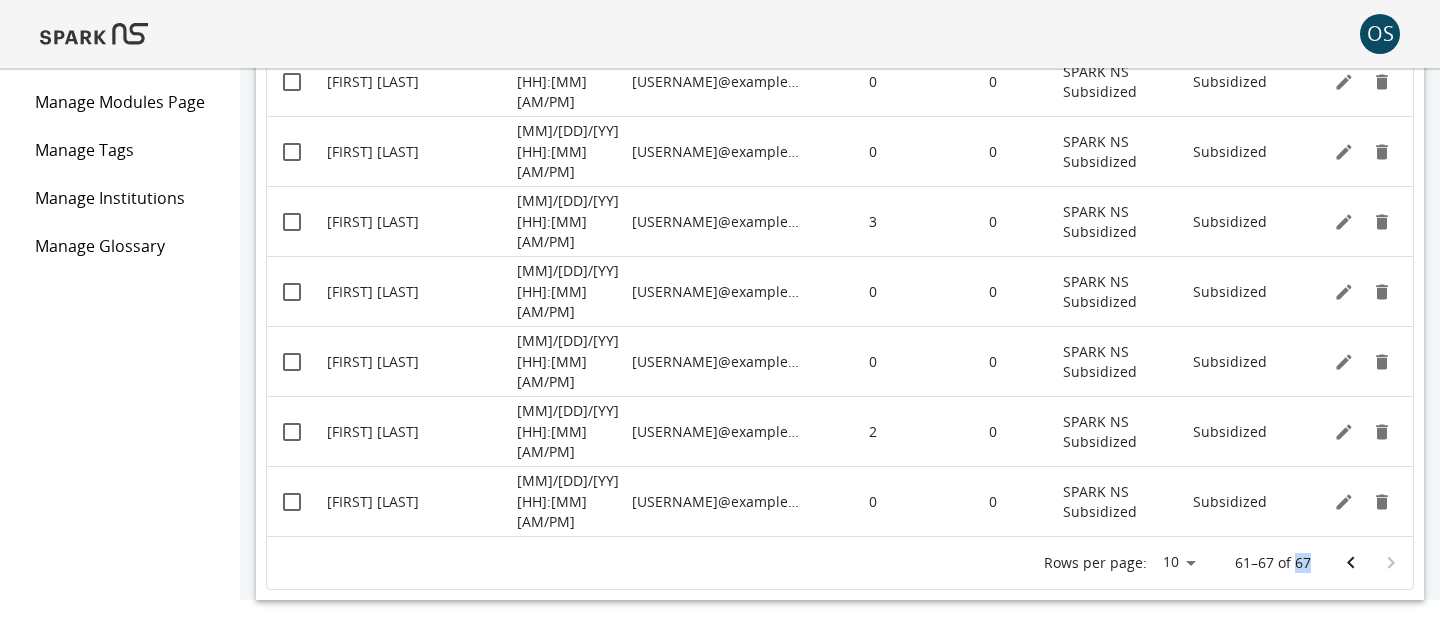 click at bounding box center [1371, 563] 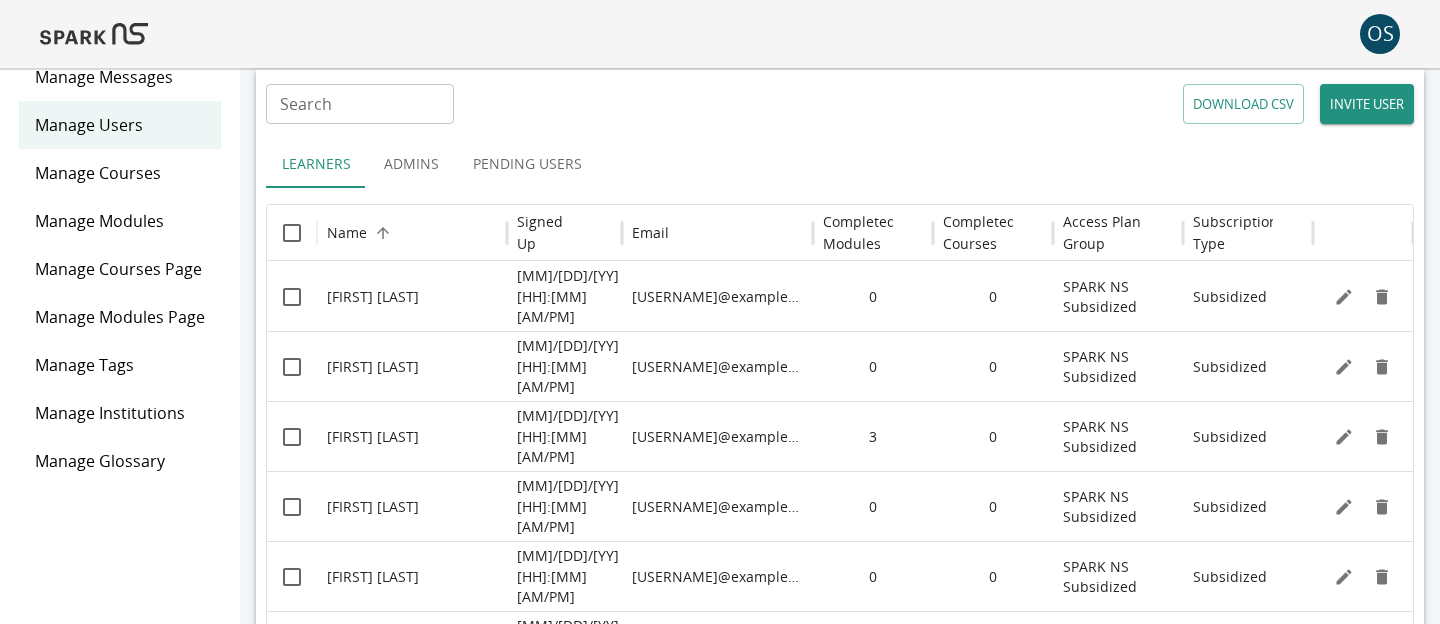 scroll, scrollTop: 0, scrollLeft: 0, axis: both 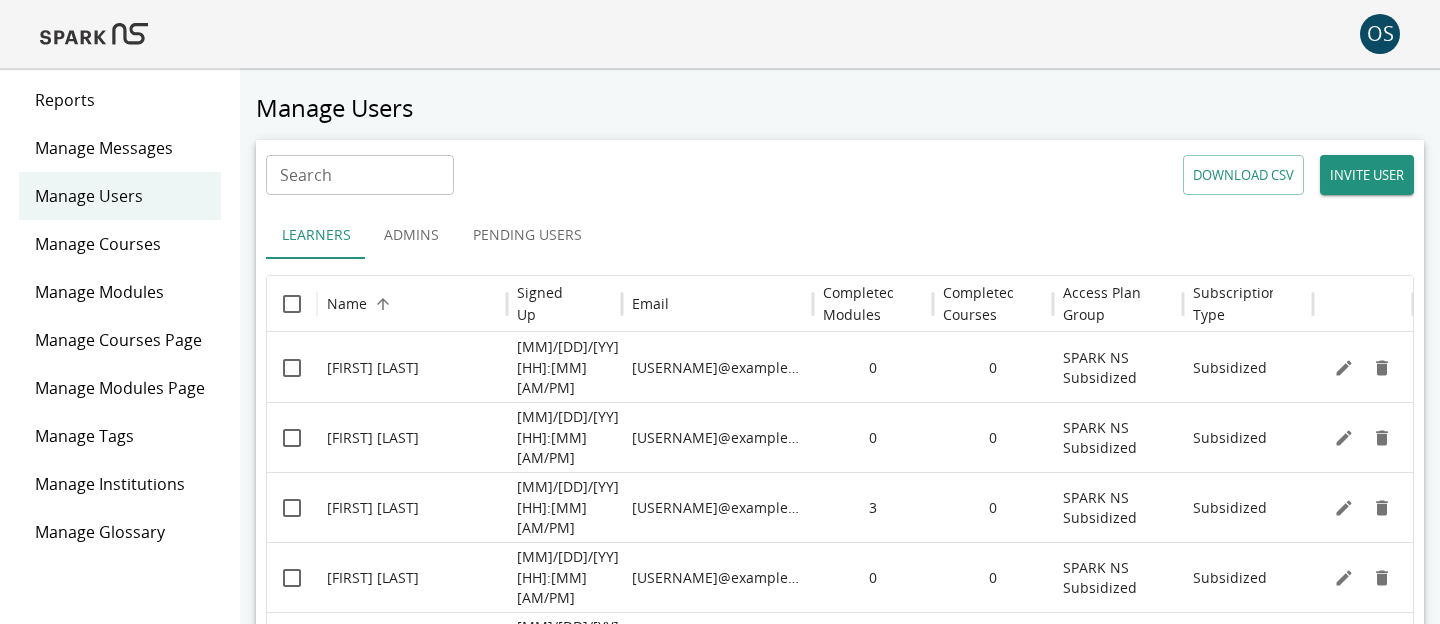 click on "Admins" at bounding box center (412, 235) 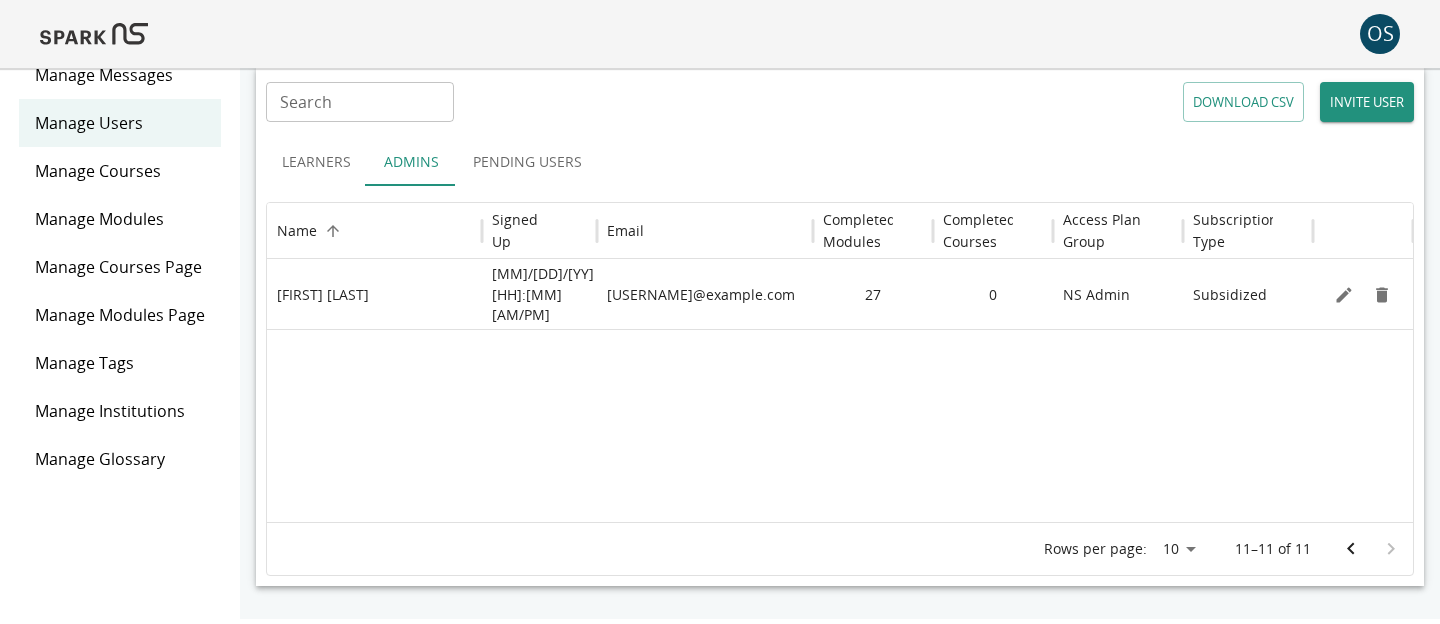 scroll, scrollTop: 57, scrollLeft: 0, axis: vertical 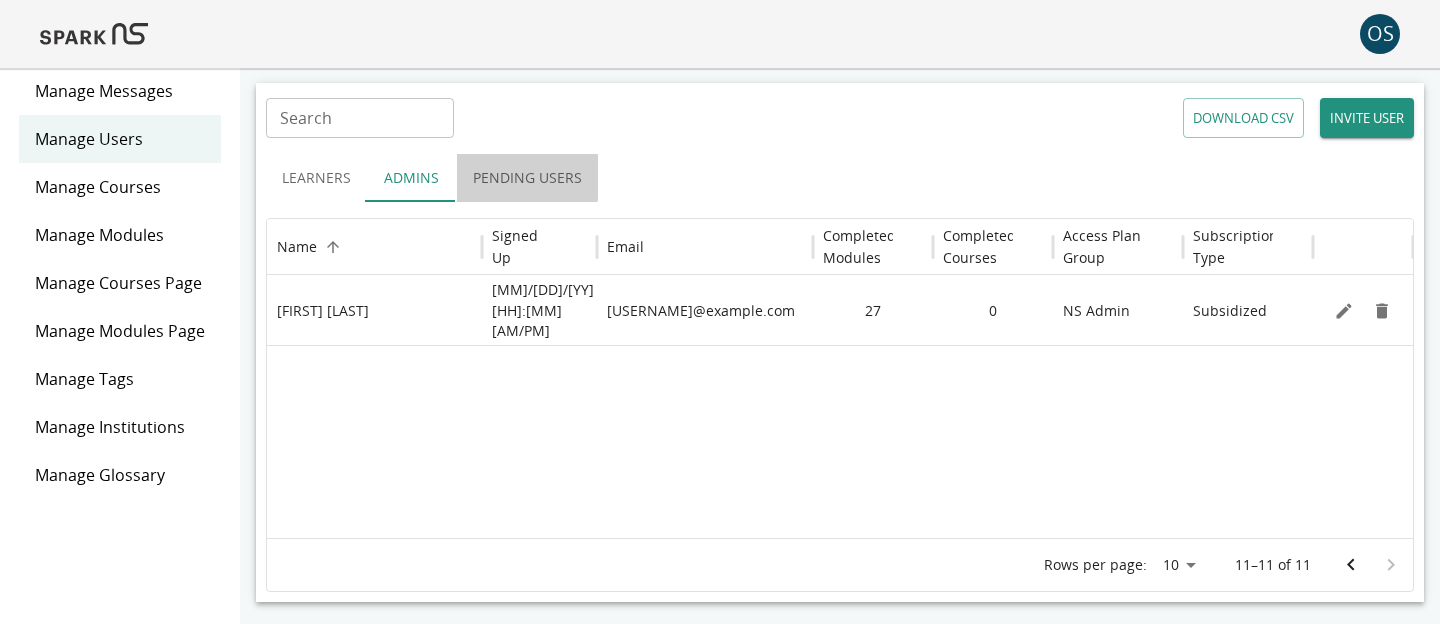click on "Pending Users" at bounding box center (527, 178) 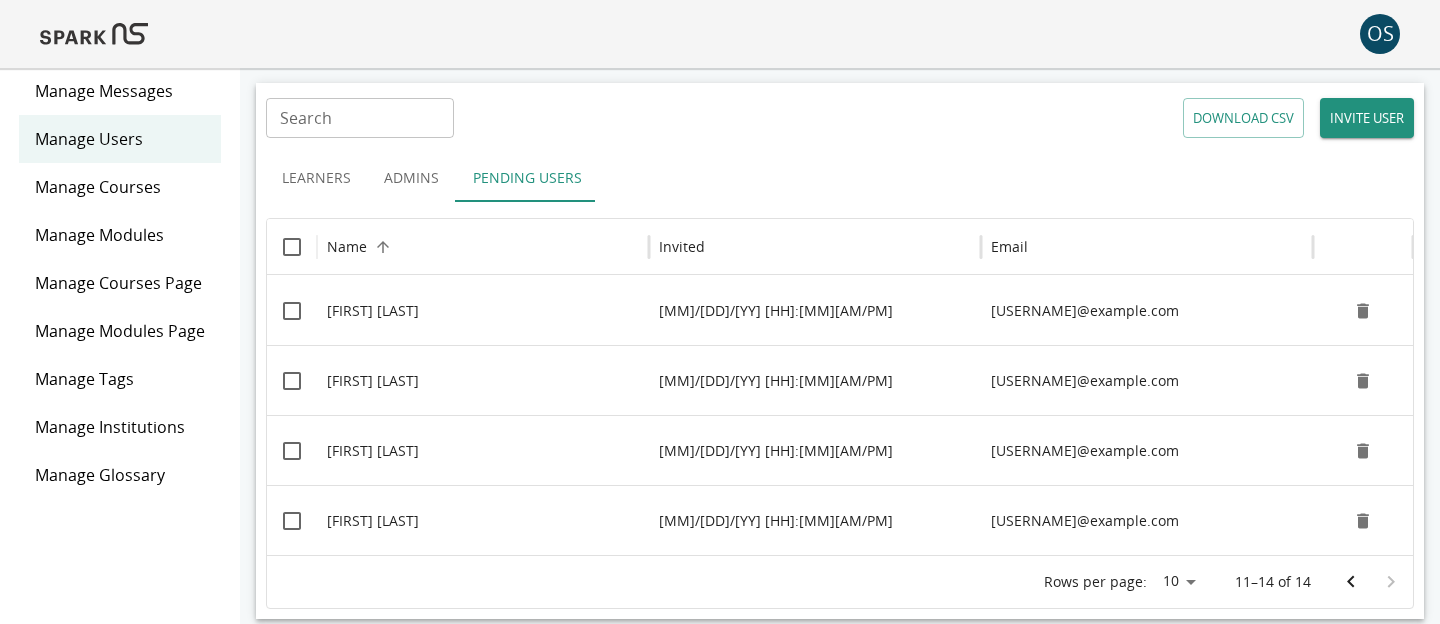 scroll, scrollTop: 92, scrollLeft: 0, axis: vertical 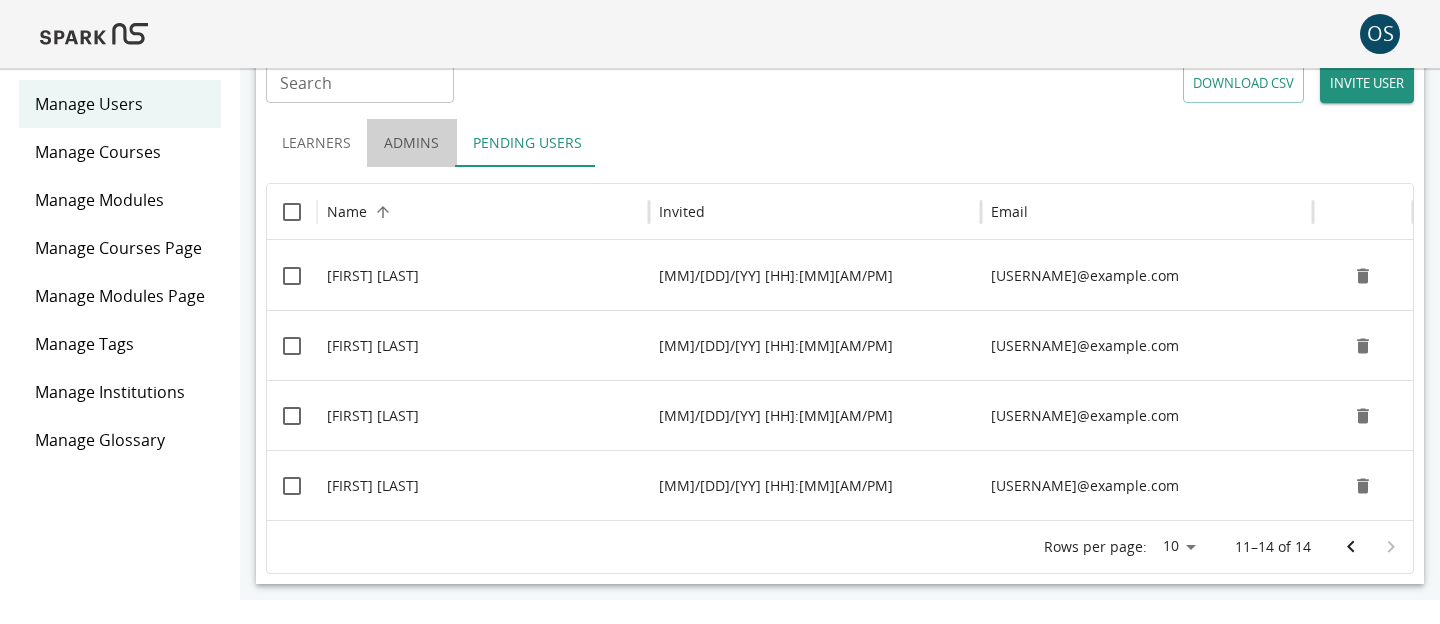 click on "Admins" at bounding box center [412, 143] 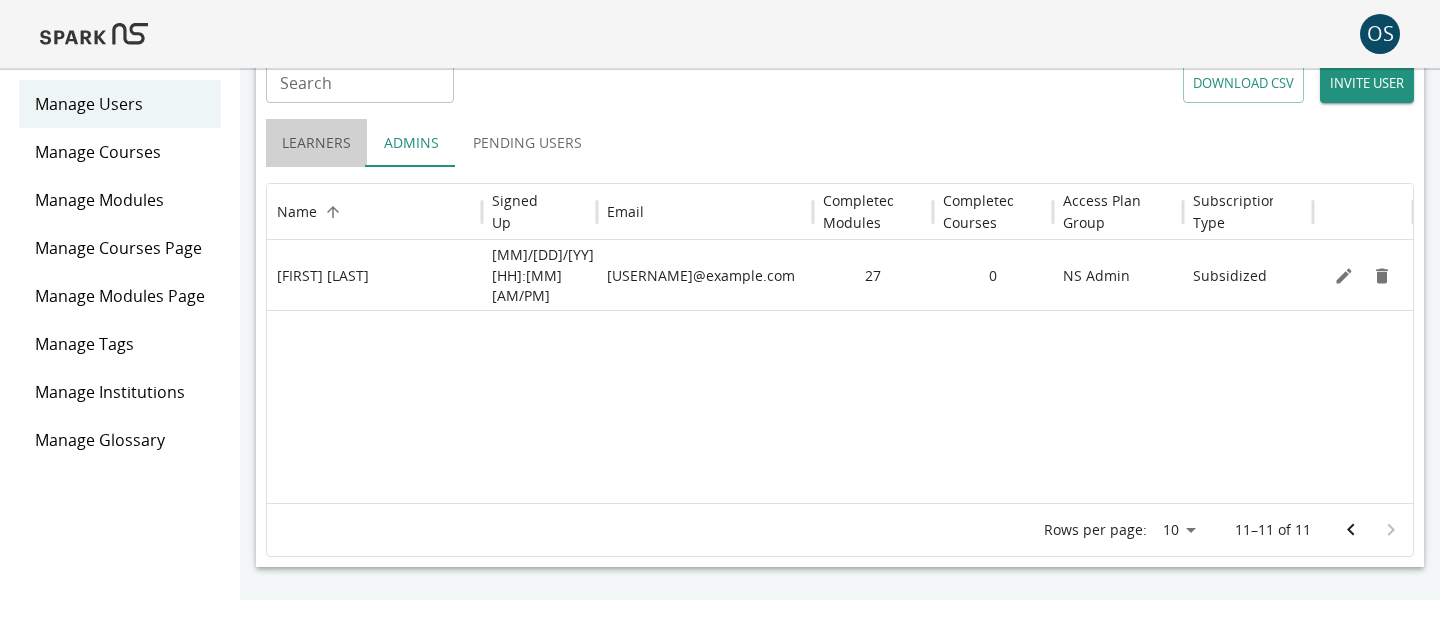 click on "Learners" at bounding box center (316, 143) 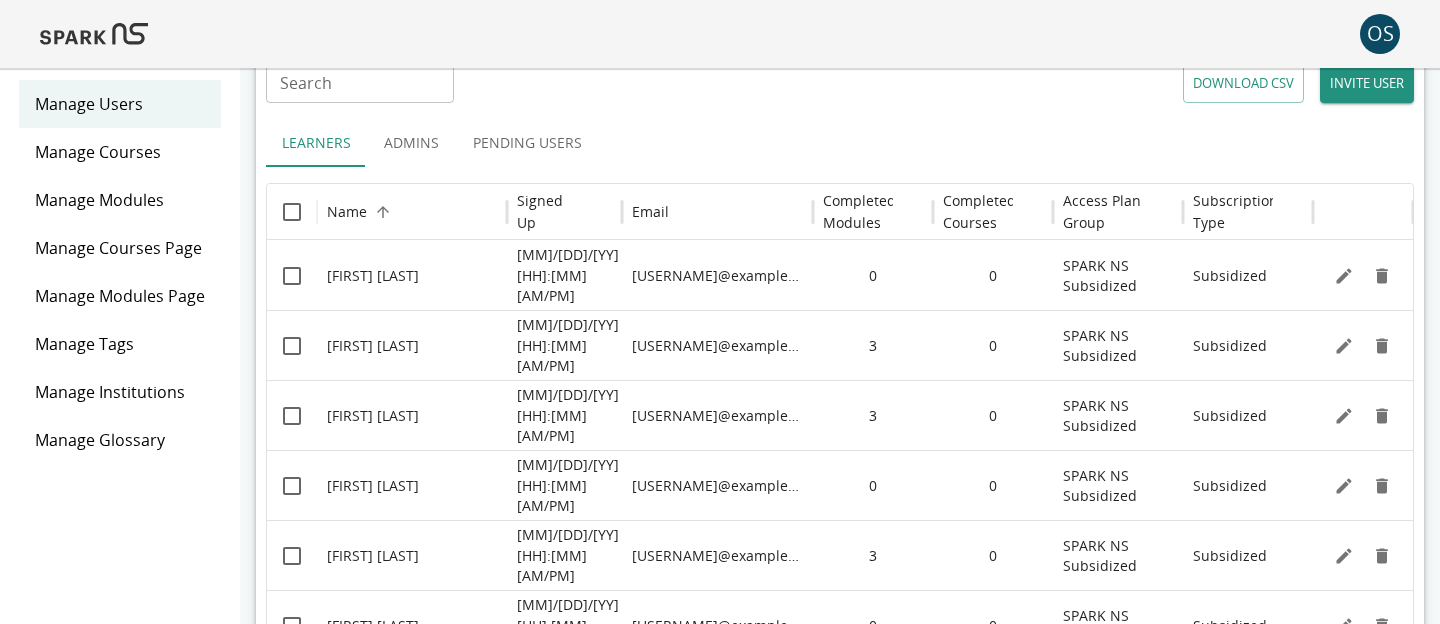 click on "INVITE USER" at bounding box center [1367, 83] 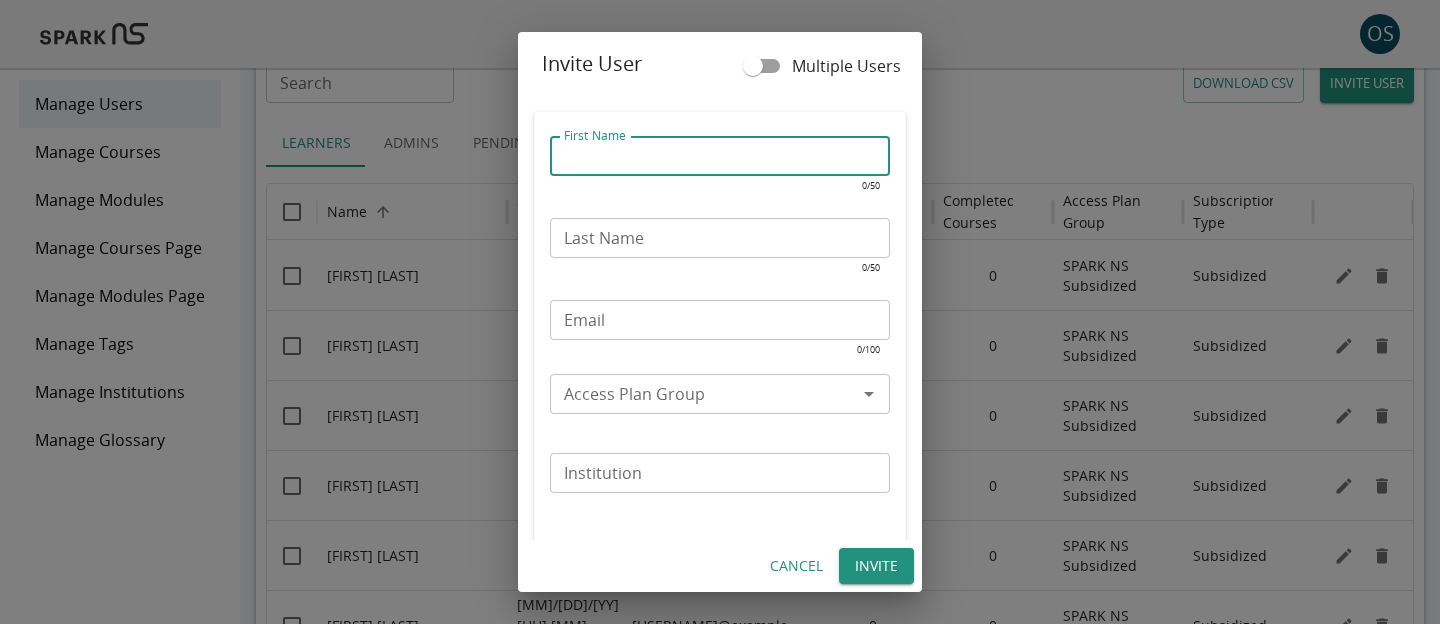 click on "First Name" at bounding box center (720, 156) 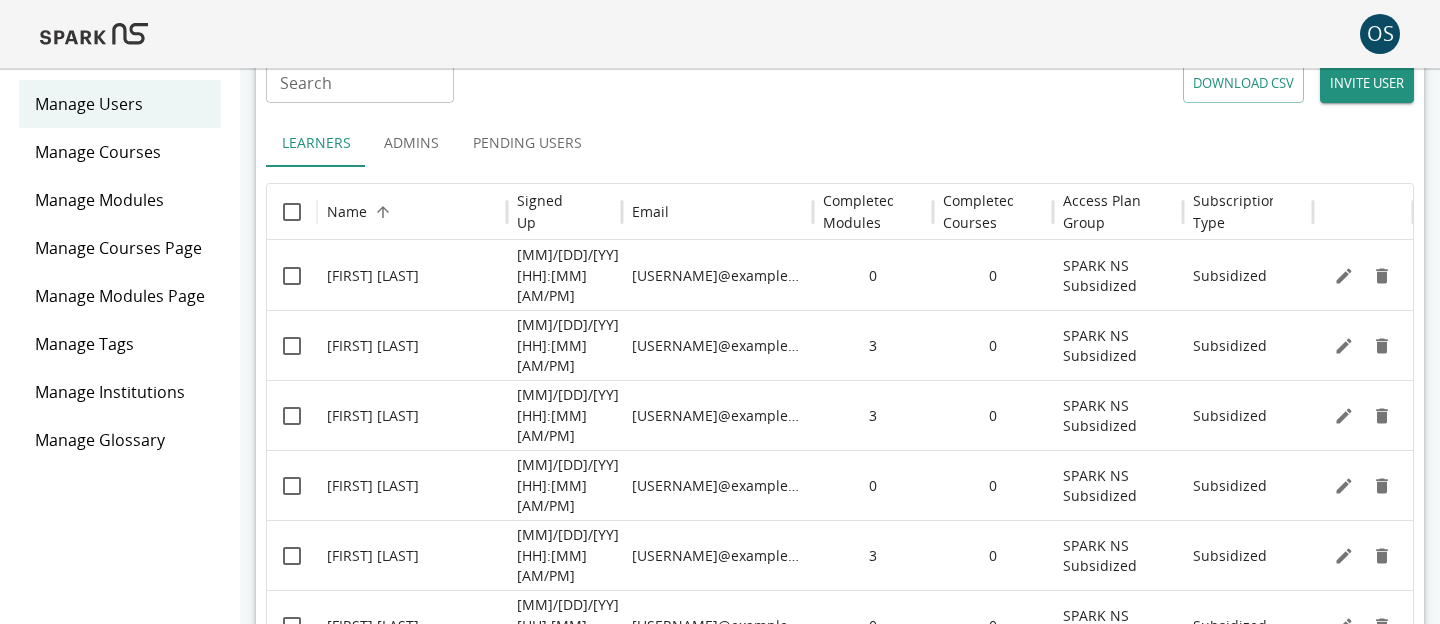 scroll, scrollTop: 0, scrollLeft: 0, axis: both 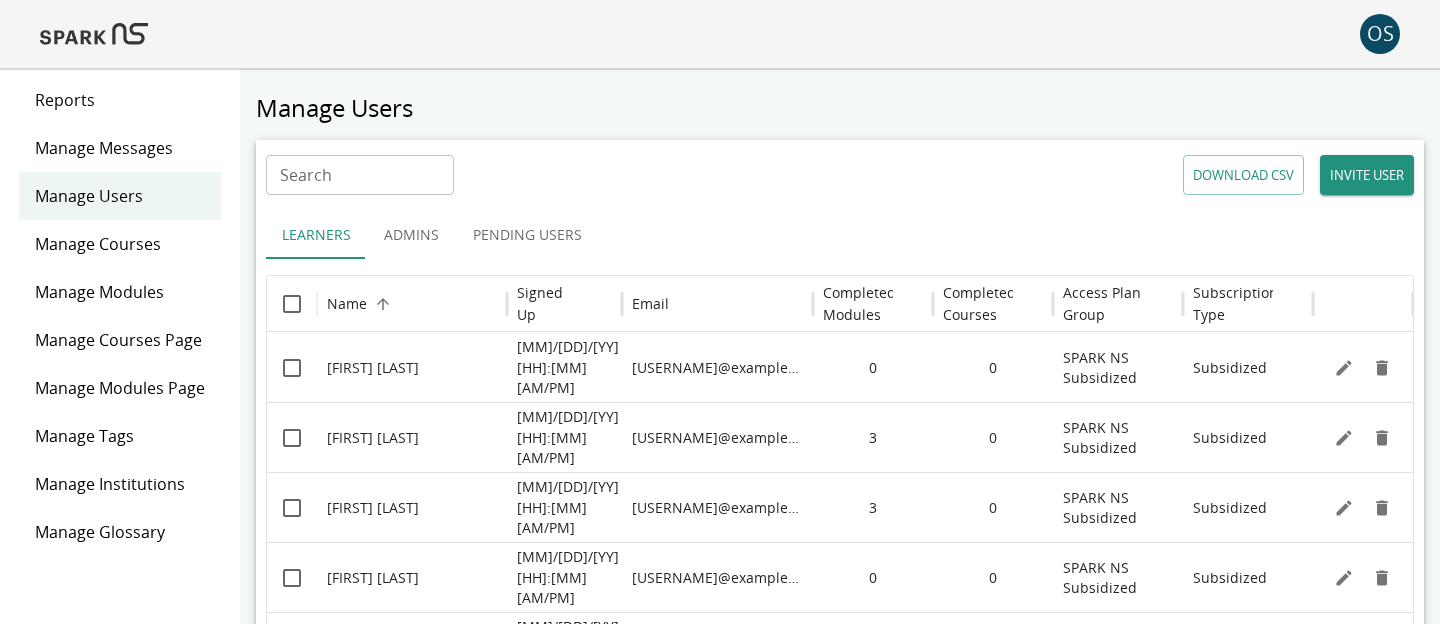 click on "Search" at bounding box center (360, 175) 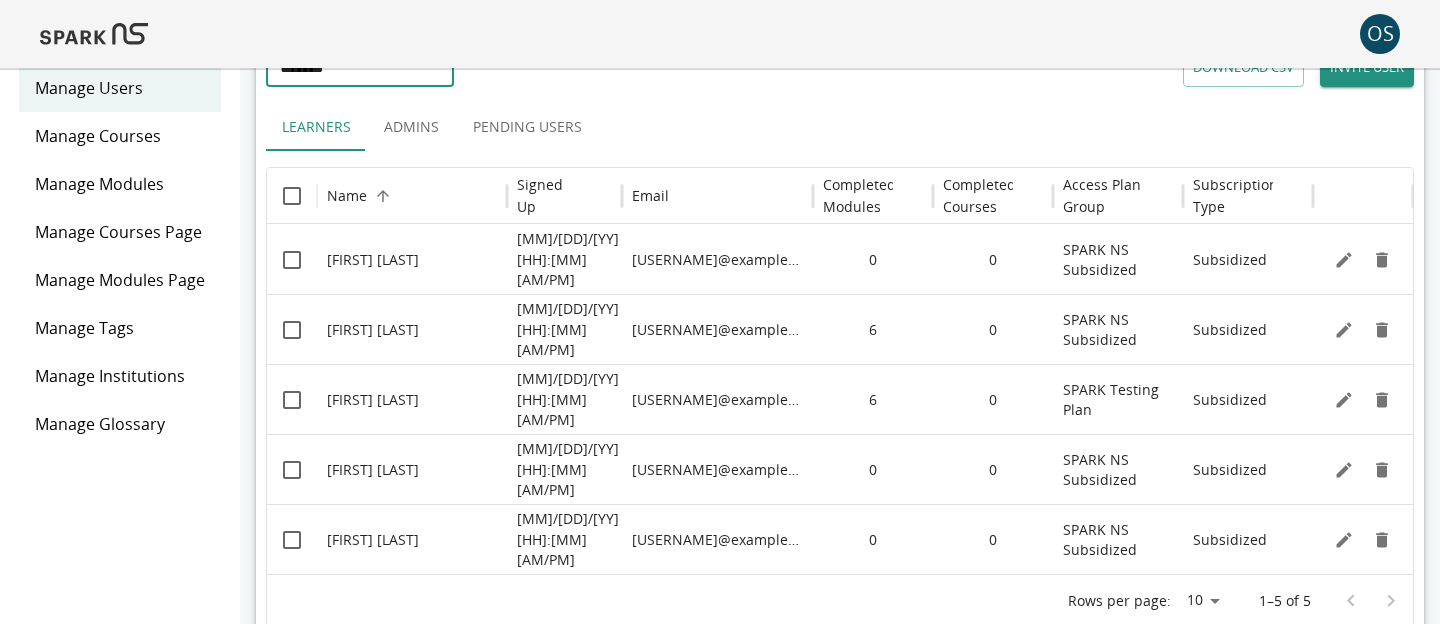 scroll, scrollTop: 21, scrollLeft: 0, axis: vertical 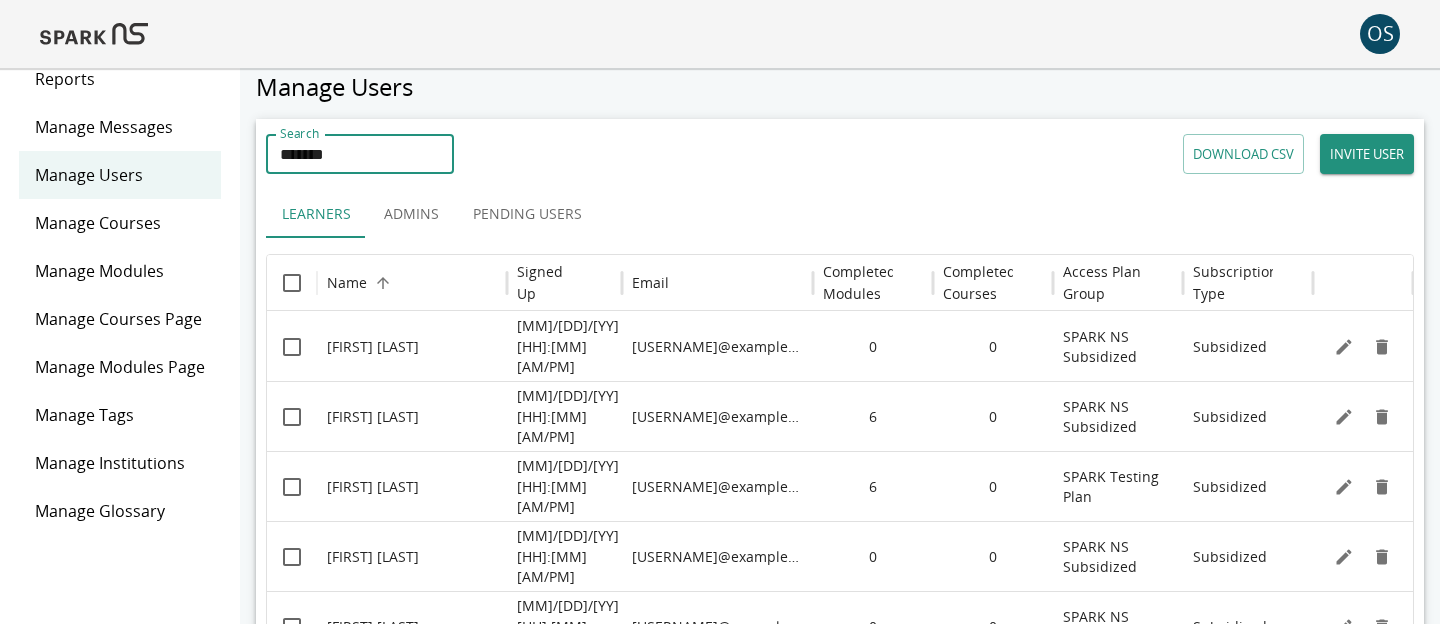 type on "*******" 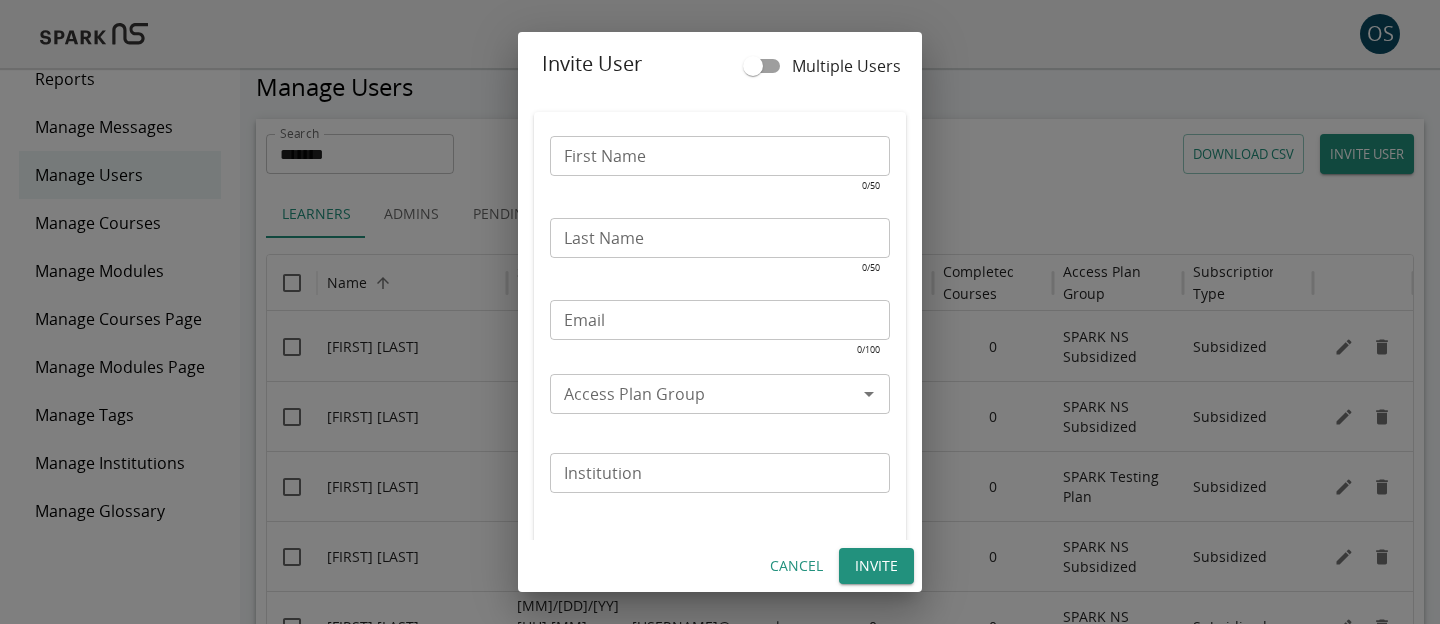 click on "First Name" at bounding box center [720, 156] 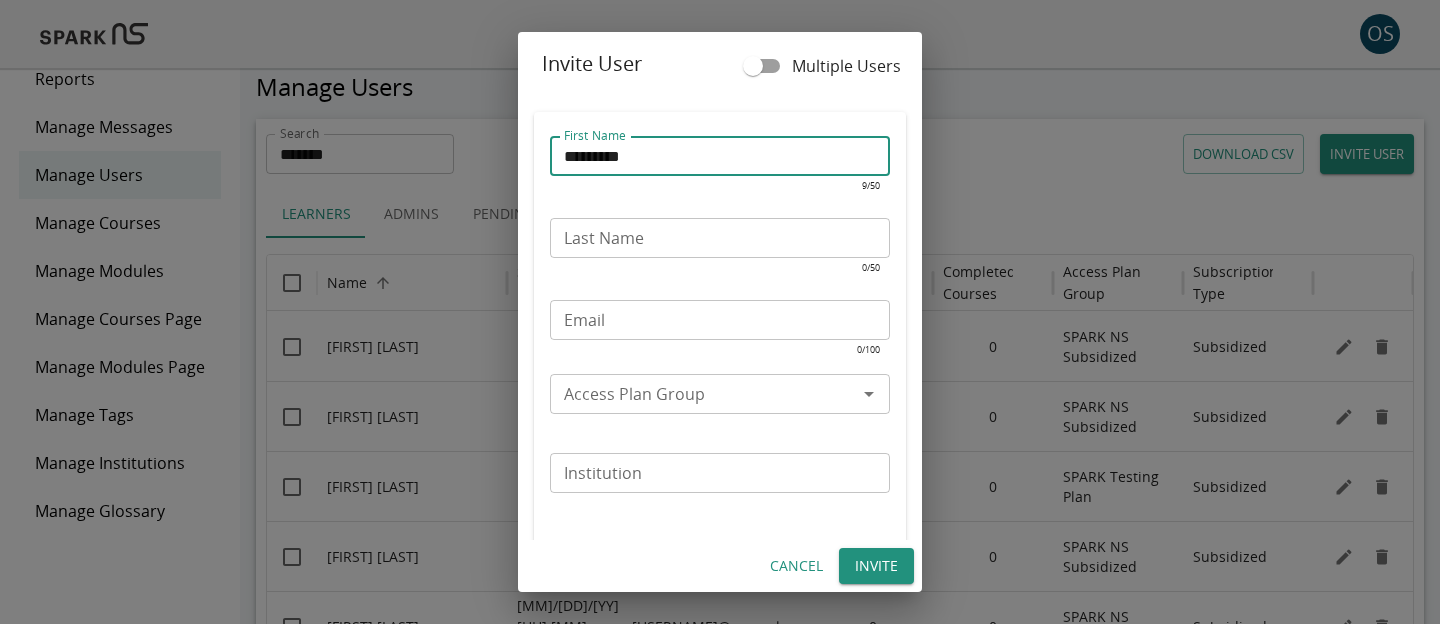 type on "*********" 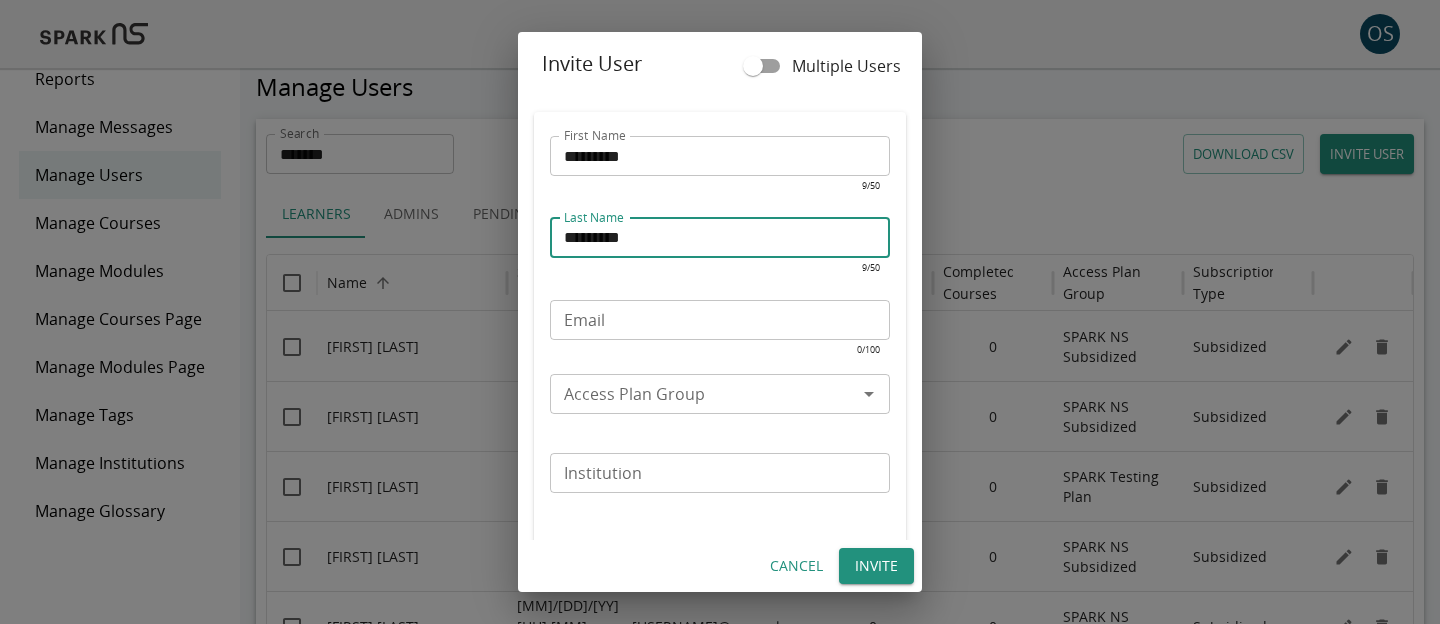 type on "*********" 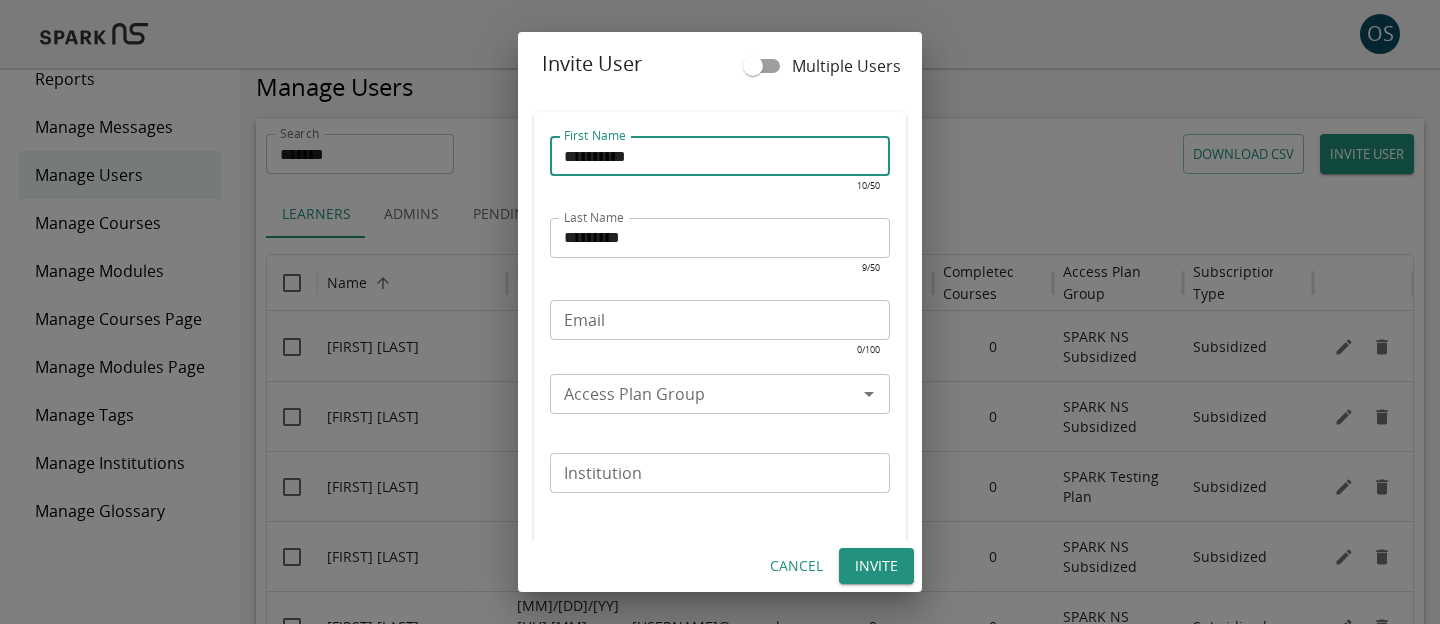 type on "**********" 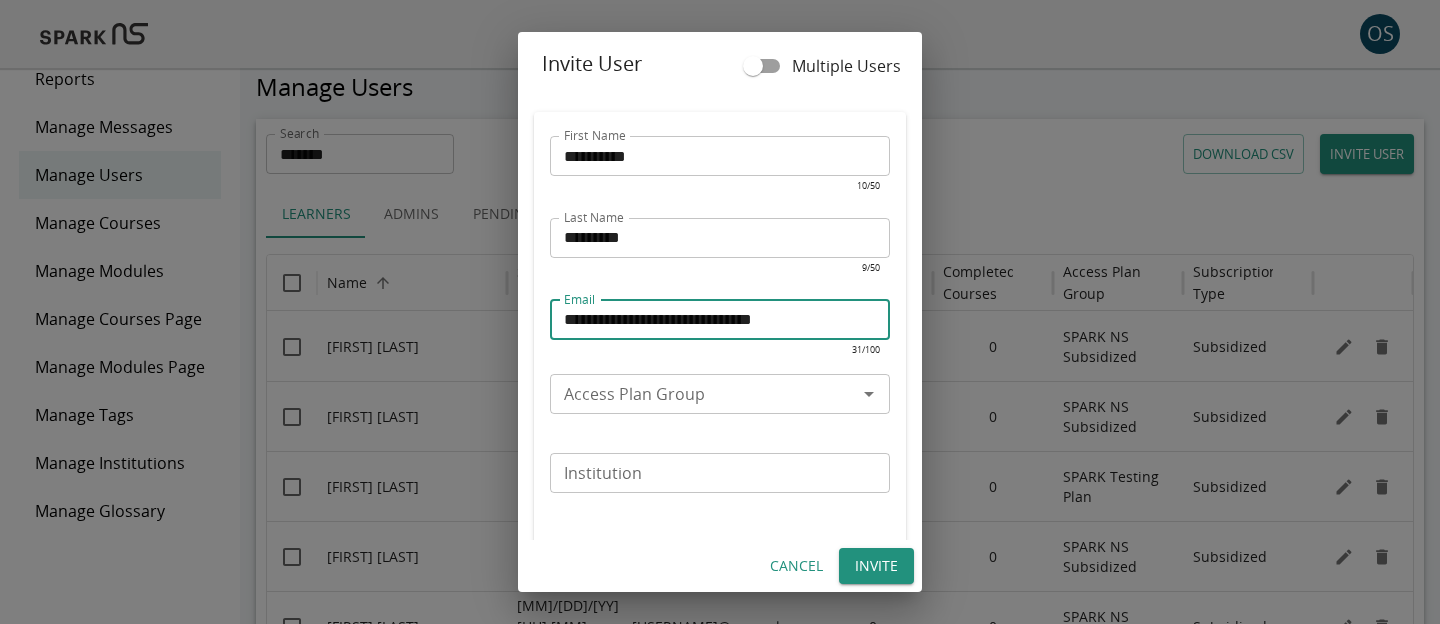 type on "**********" 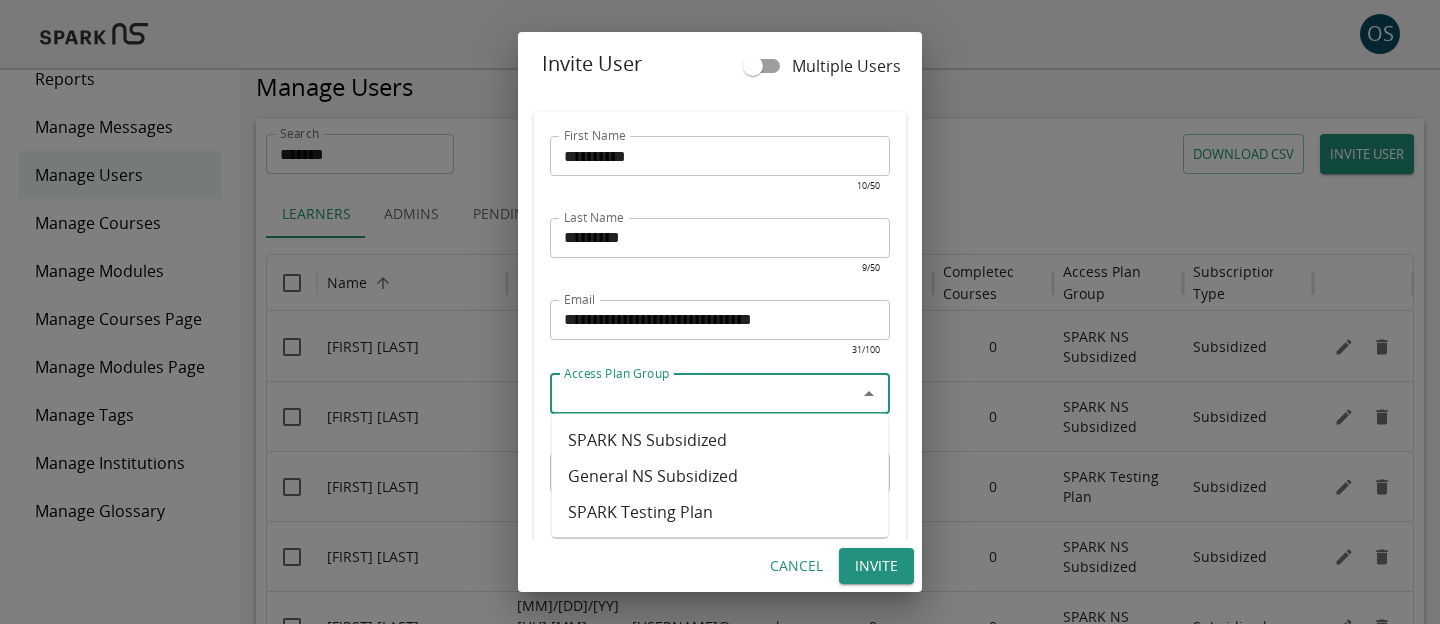 click on "SPARK NS Subsidized" at bounding box center (720, 440) 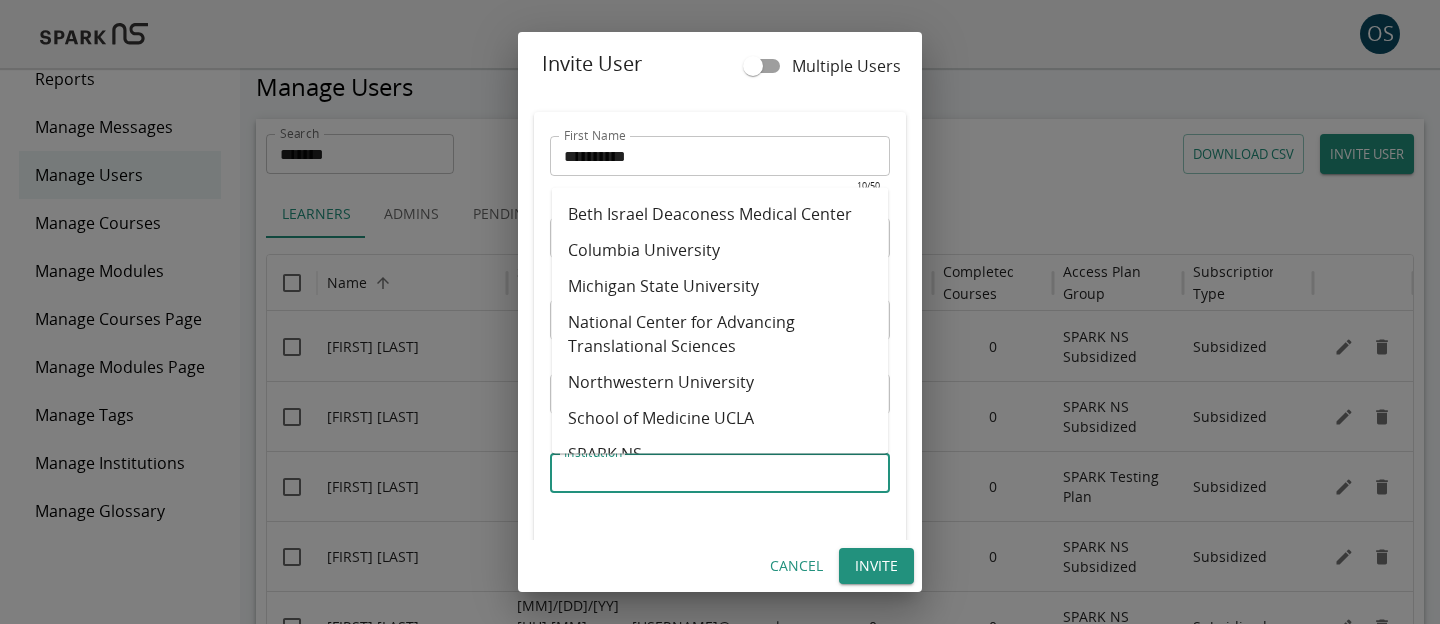 click on "Institution" at bounding box center [718, 473] 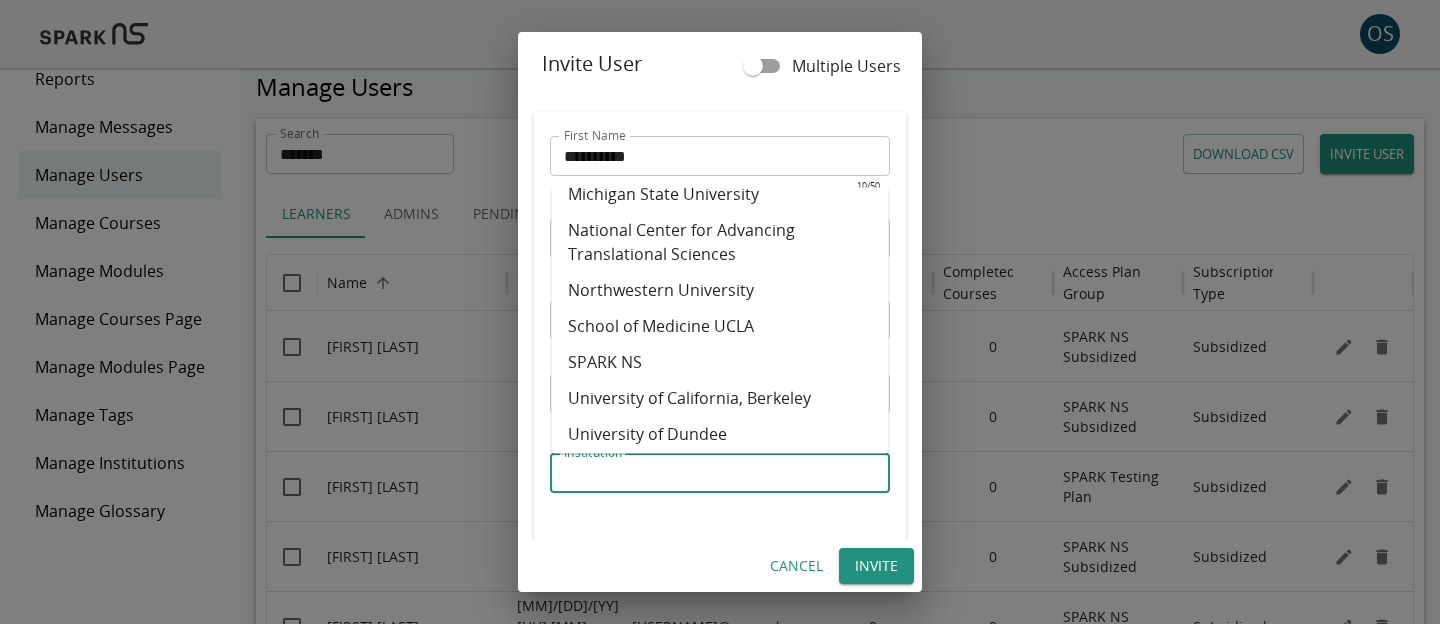 scroll, scrollTop: 99, scrollLeft: 0, axis: vertical 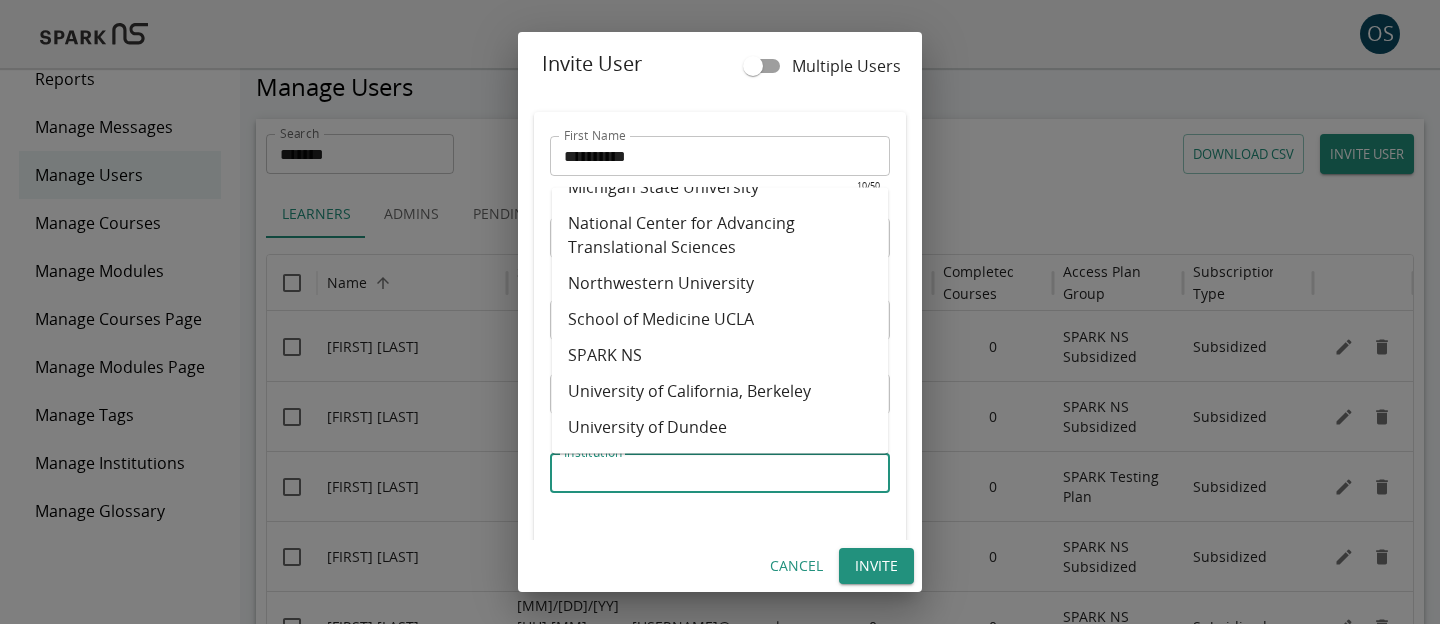 click on "SPARK NS" at bounding box center (720, 355) 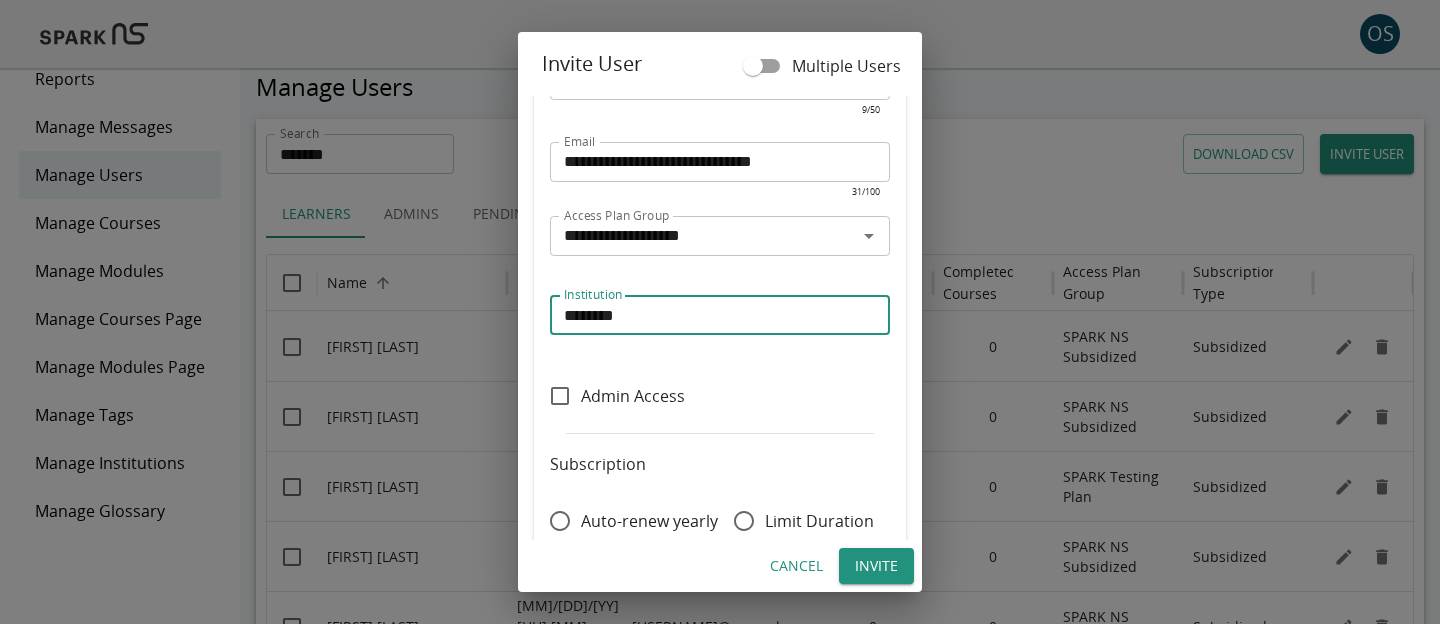 scroll, scrollTop: 192, scrollLeft: 0, axis: vertical 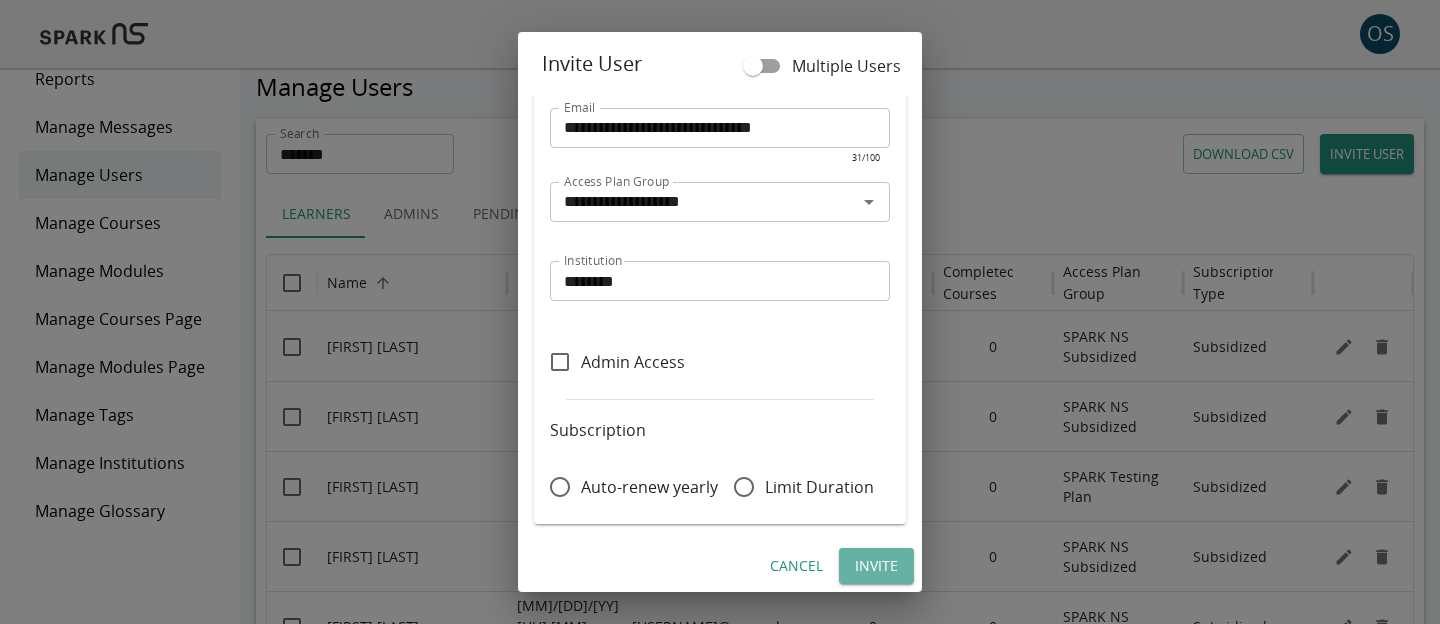 click on "Invite" at bounding box center [876, 566] 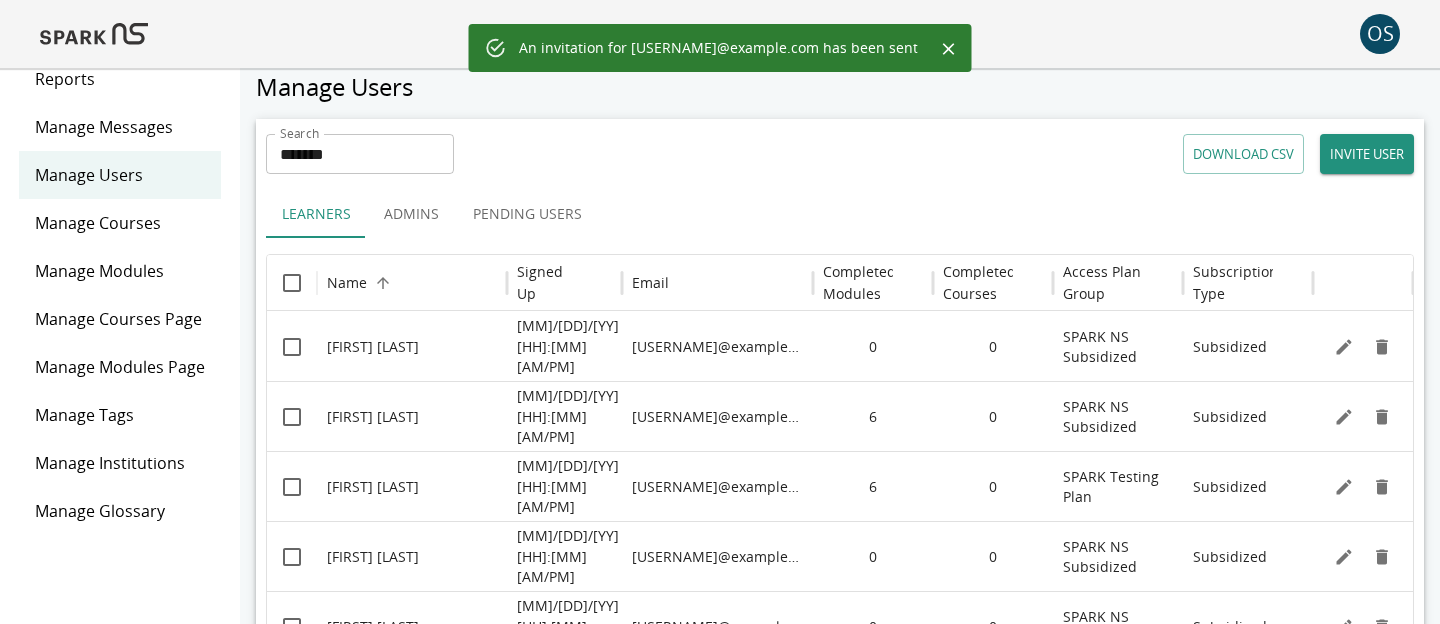 click on "Pending Users" at bounding box center [527, 214] 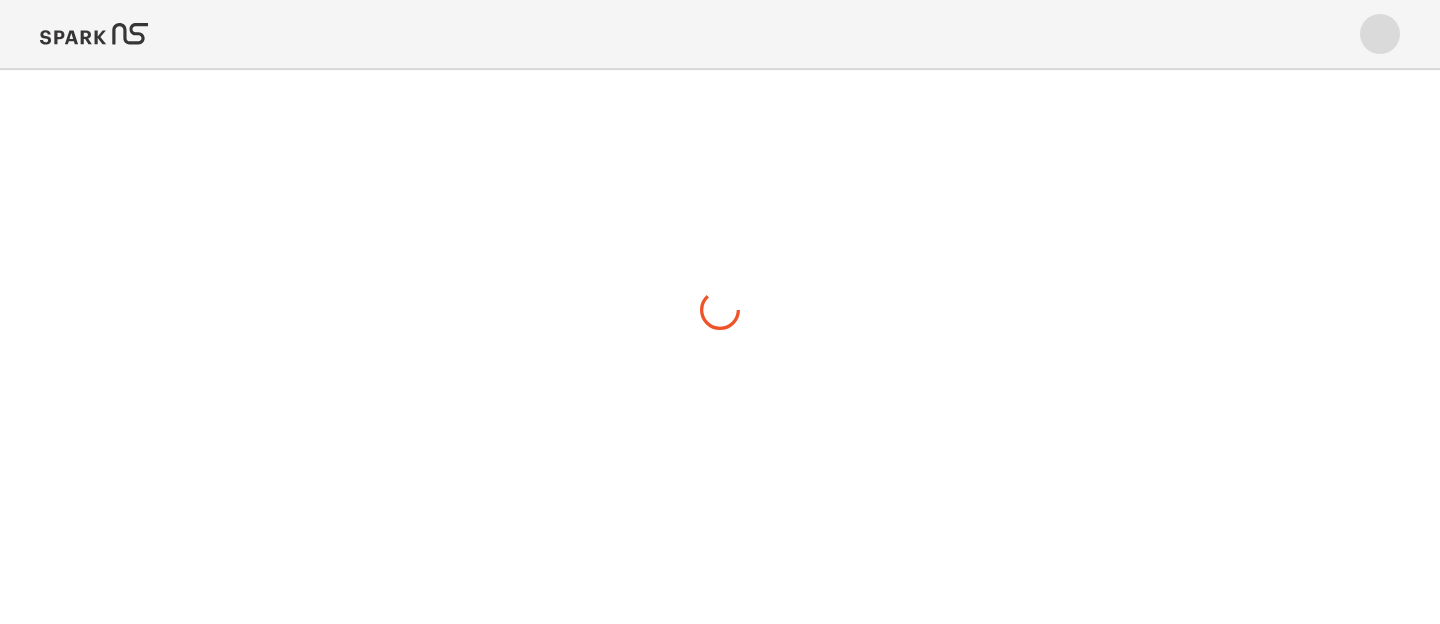 scroll, scrollTop: 0, scrollLeft: 0, axis: both 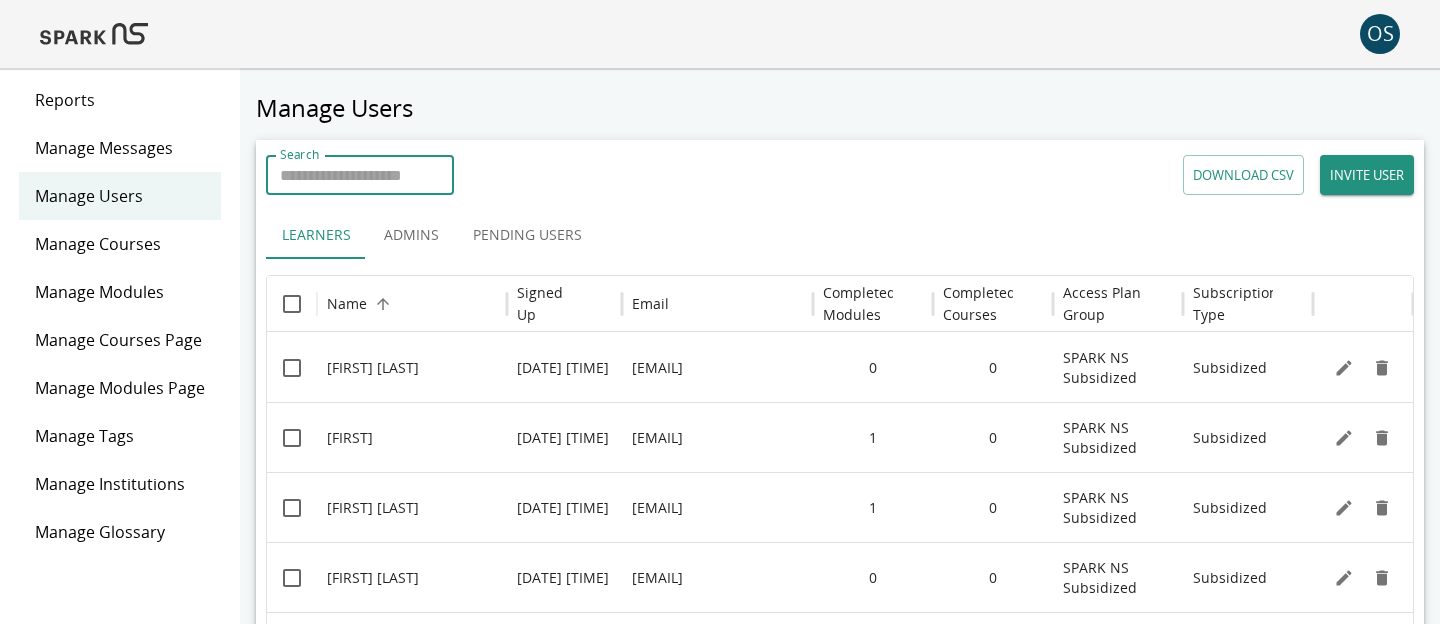 click on "Search" at bounding box center [360, 175] 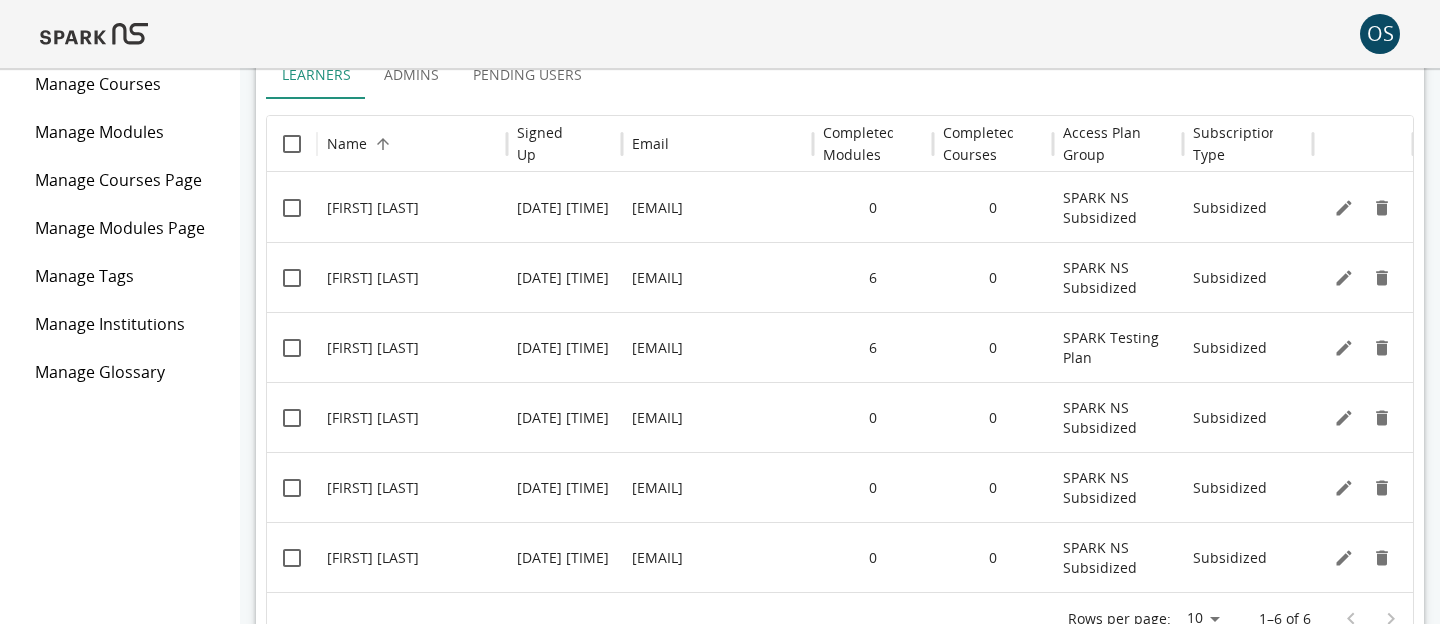 scroll, scrollTop: 0, scrollLeft: 0, axis: both 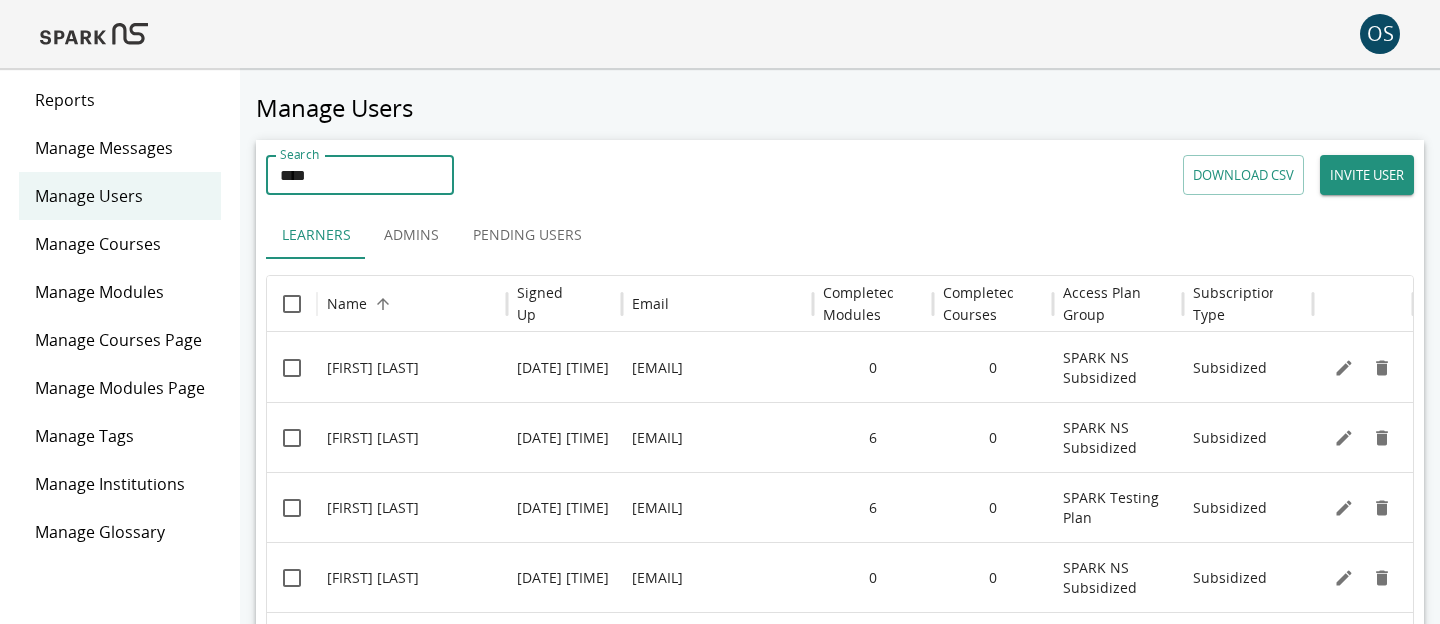 type on "****" 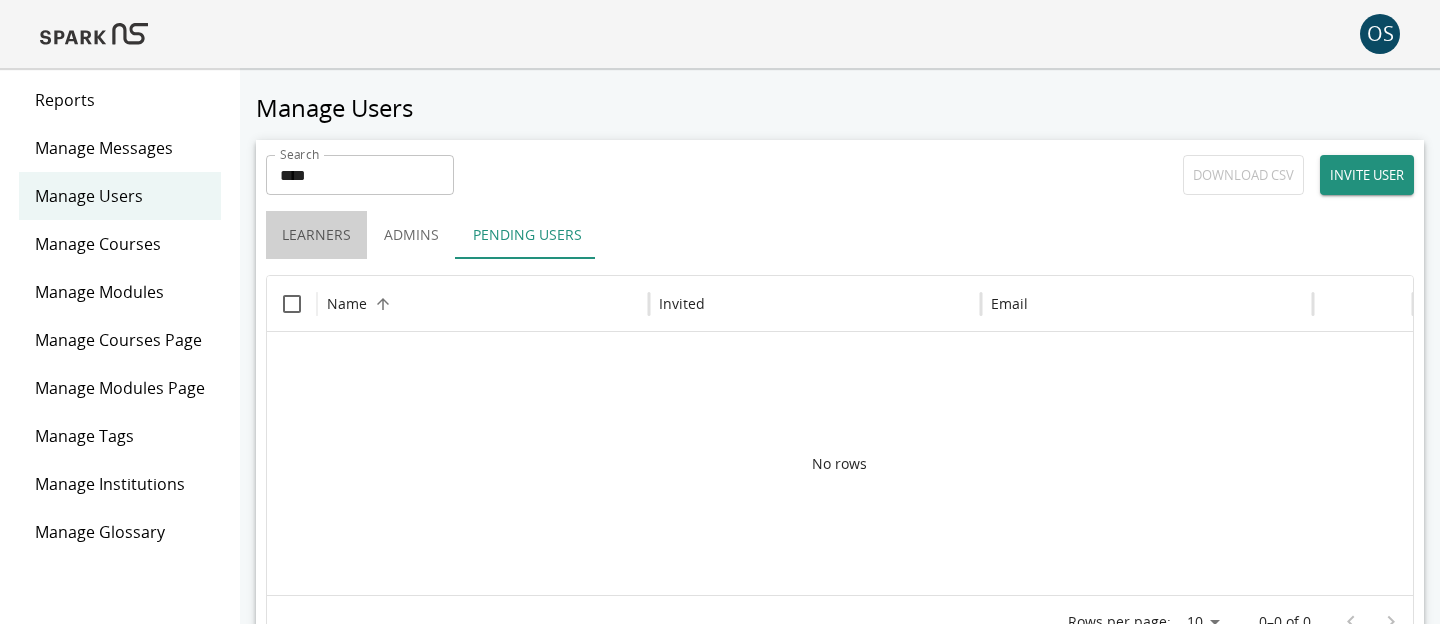 click on "Learners" at bounding box center (316, 235) 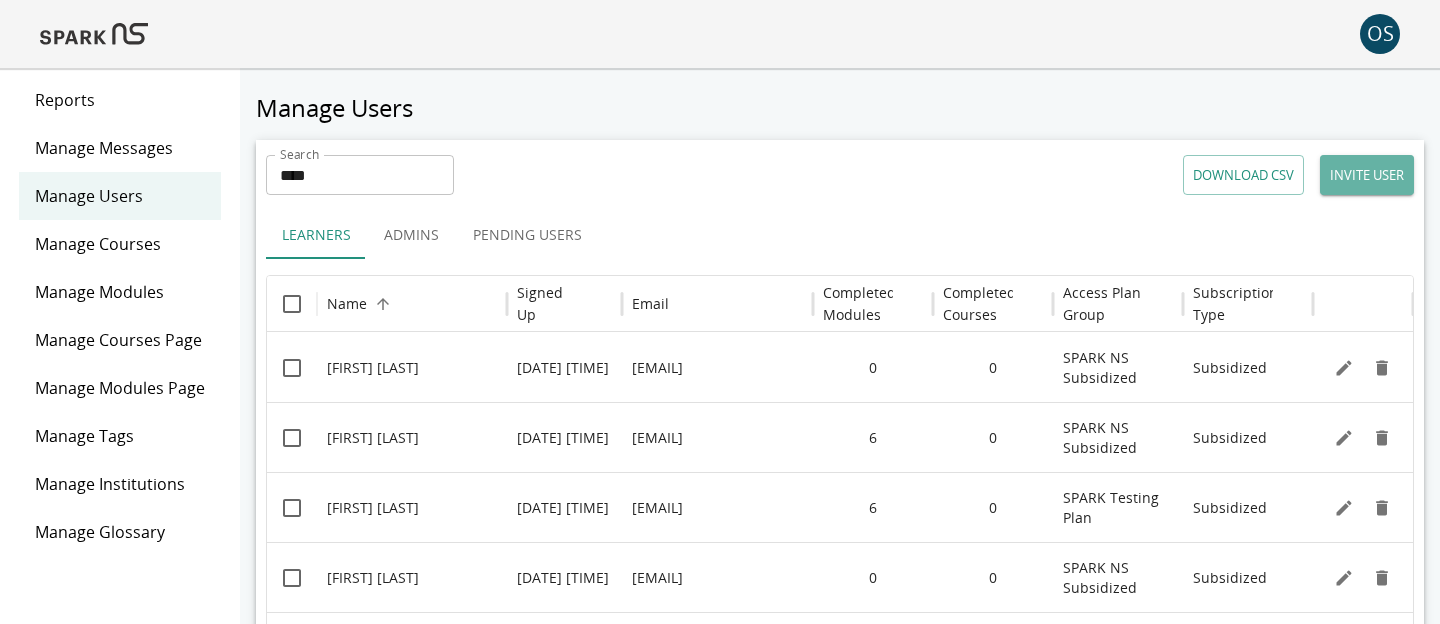 click on "INVITE USER" at bounding box center [1367, 175] 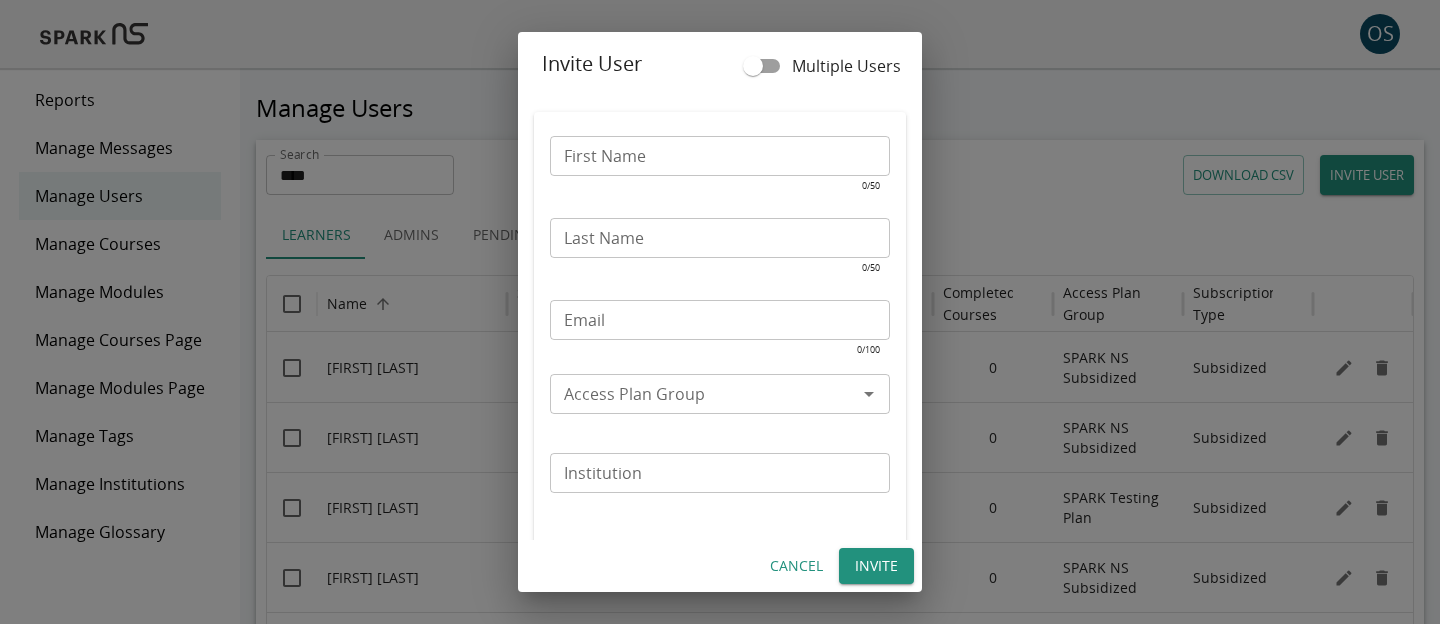 click on "Access Plan Group" at bounding box center (703, 394) 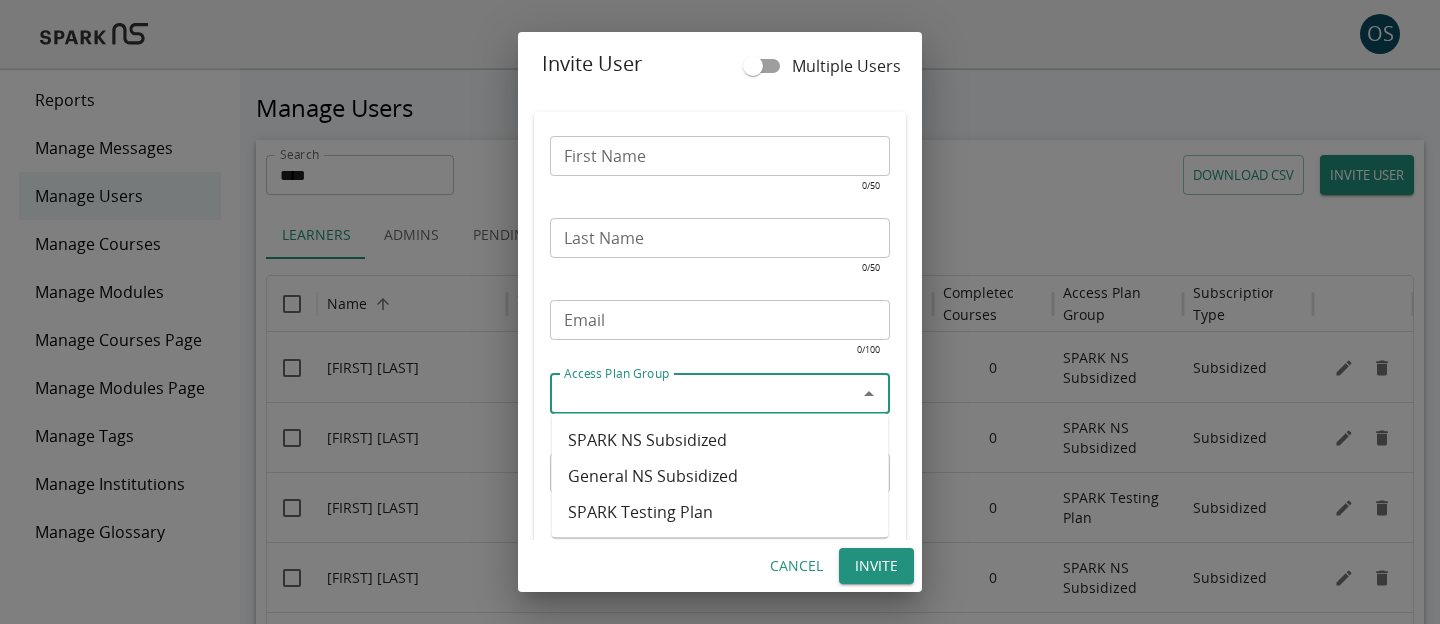 click on "Cancel" at bounding box center (796, 566) 